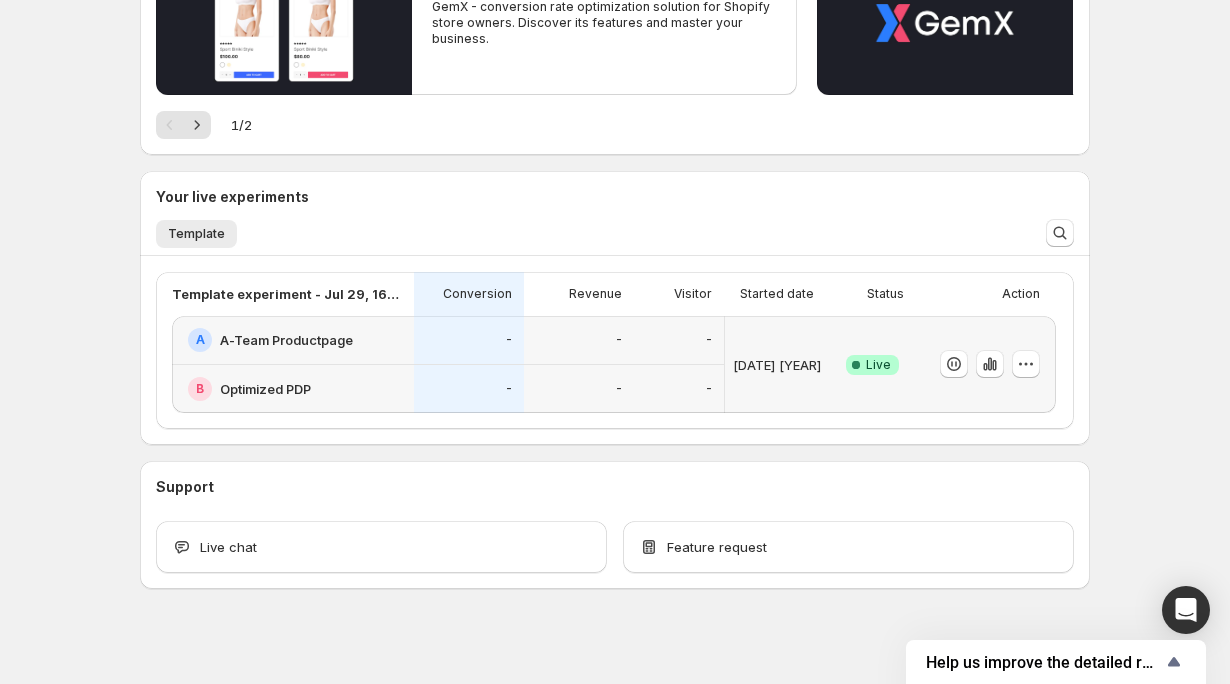 scroll, scrollTop: 287, scrollLeft: 0, axis: vertical 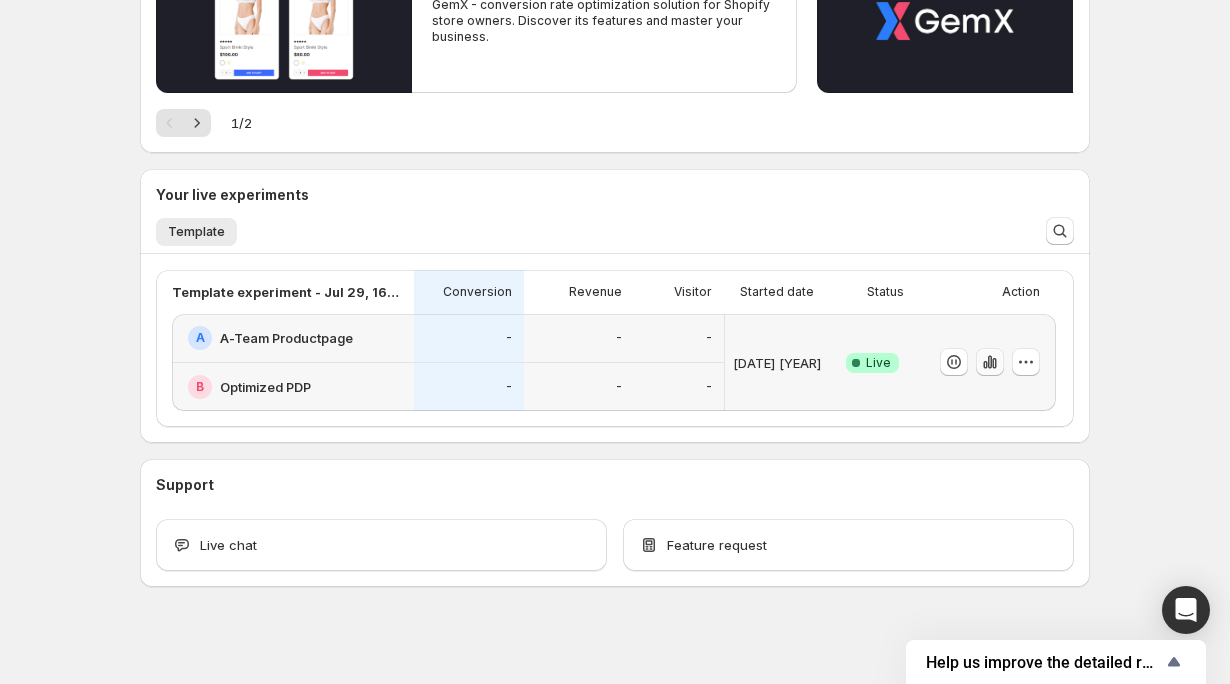 click 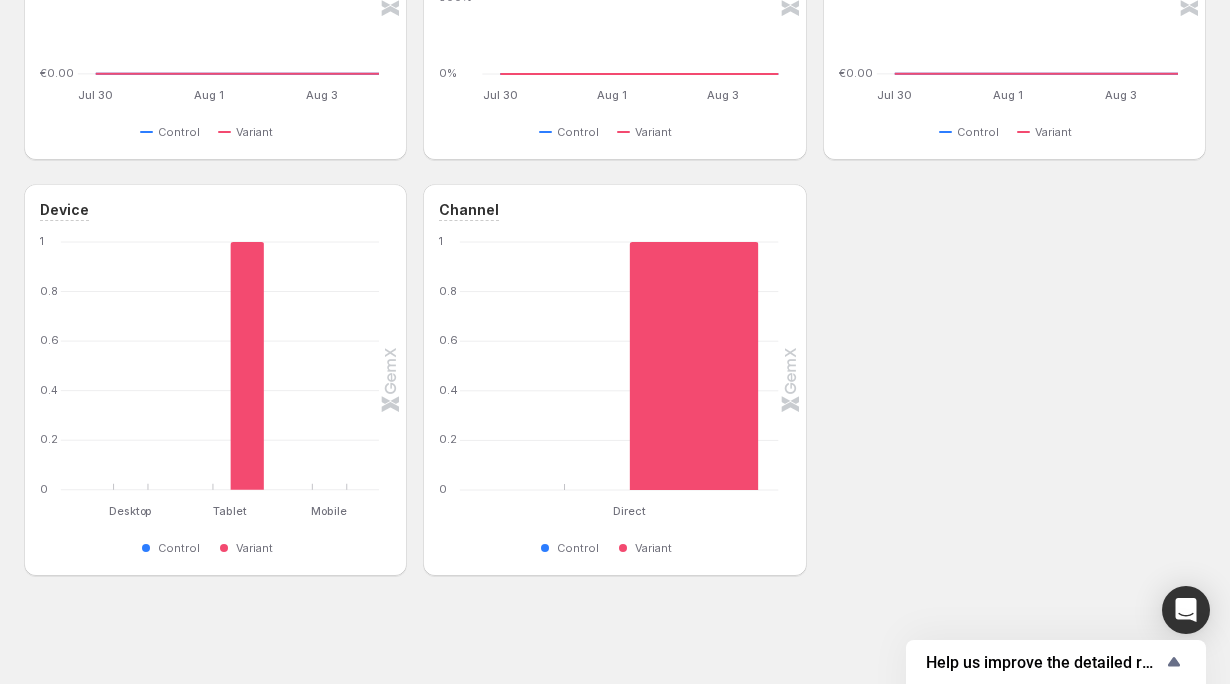 scroll, scrollTop: 0, scrollLeft: 0, axis: both 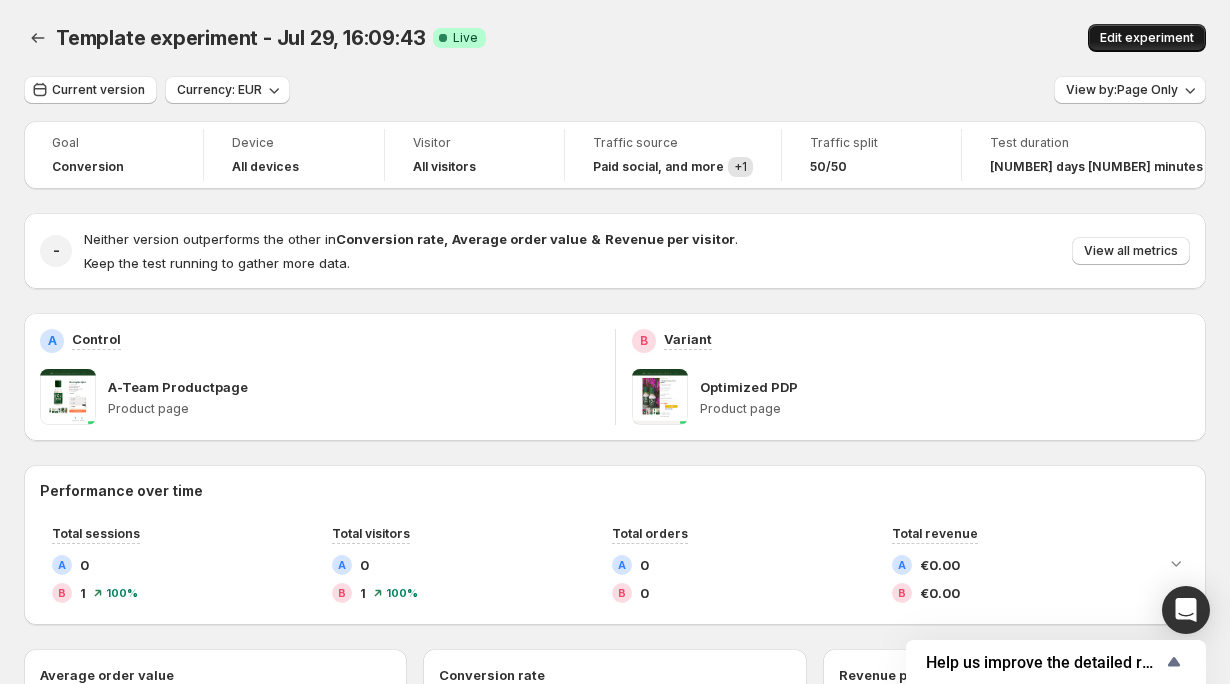 click on "Edit experiment" at bounding box center (1147, 38) 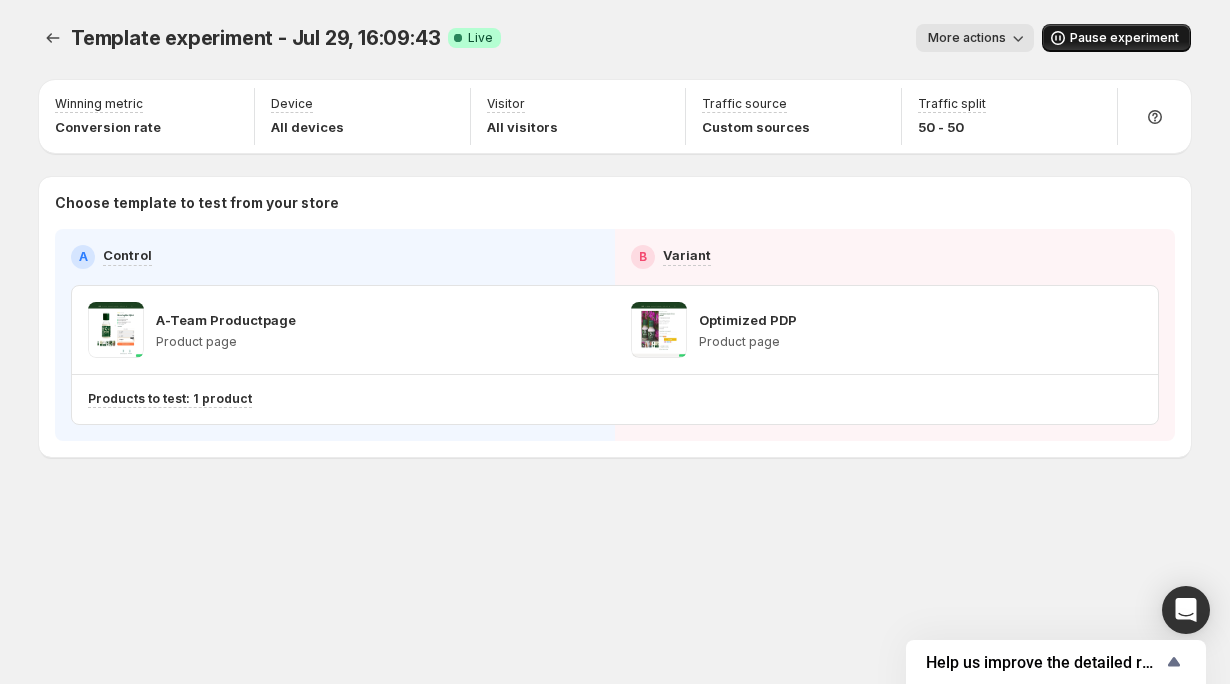 click on "Pause experiment" at bounding box center (1116, 38) 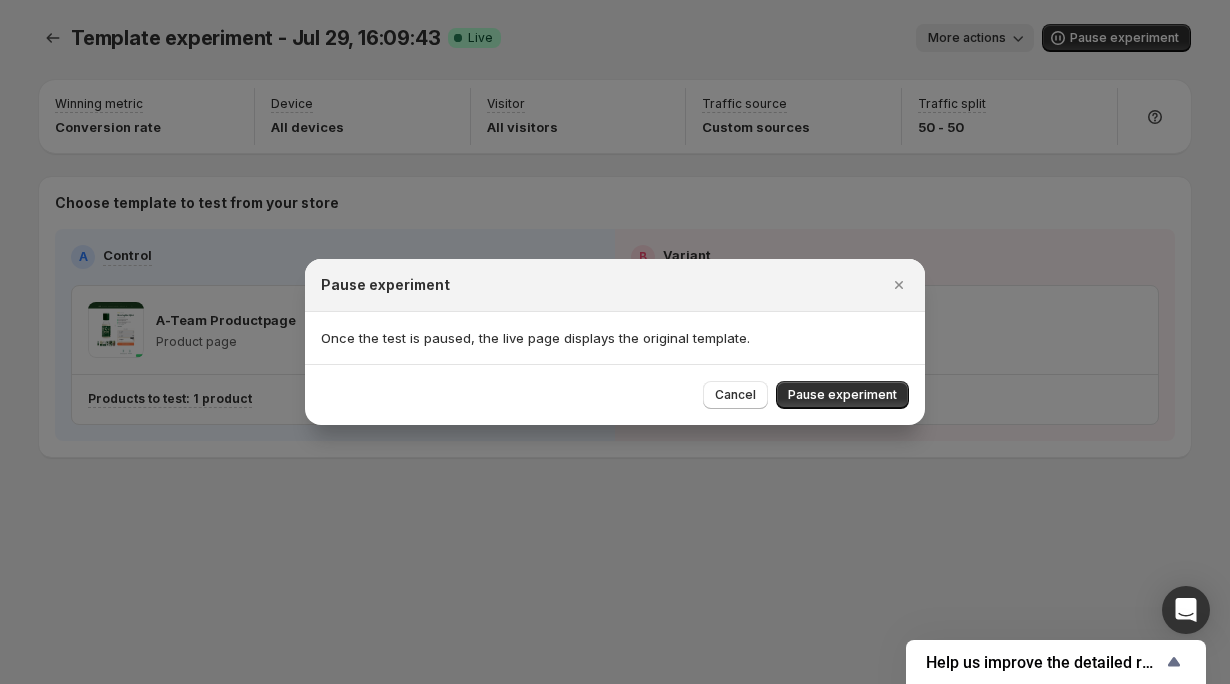 click on "Cancel Pause experiment" at bounding box center (615, 394) 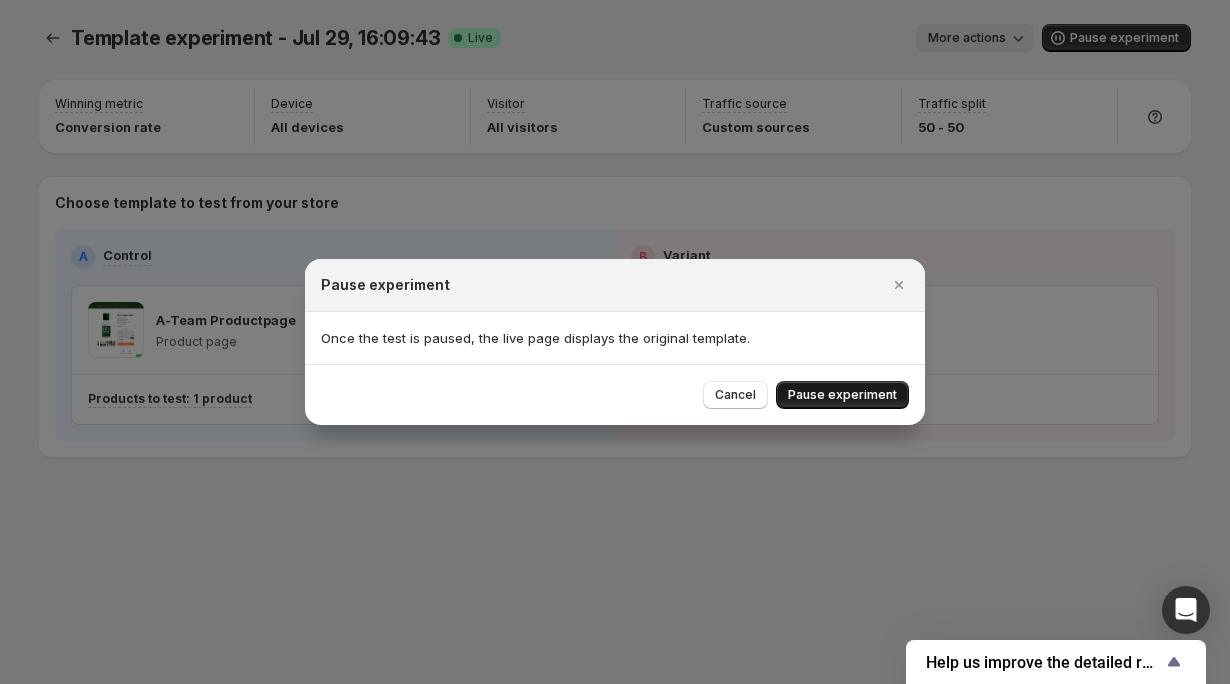 click on "Pause experiment" at bounding box center (842, 395) 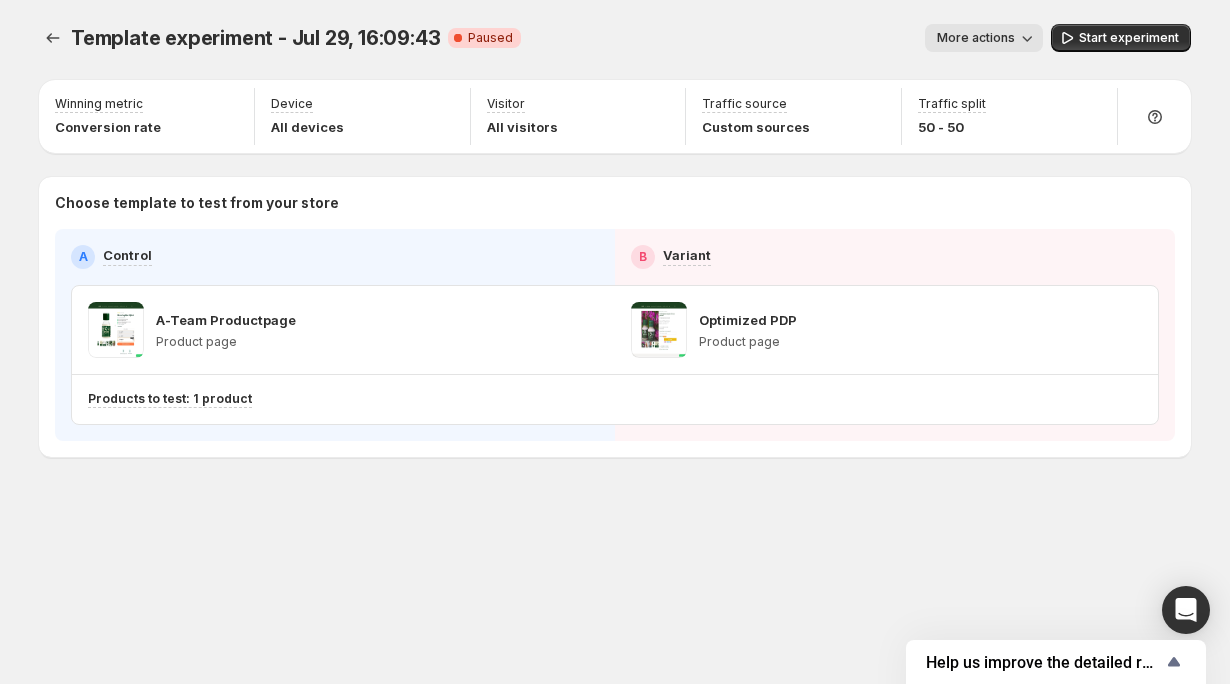 click at bounding box center [55, 38] 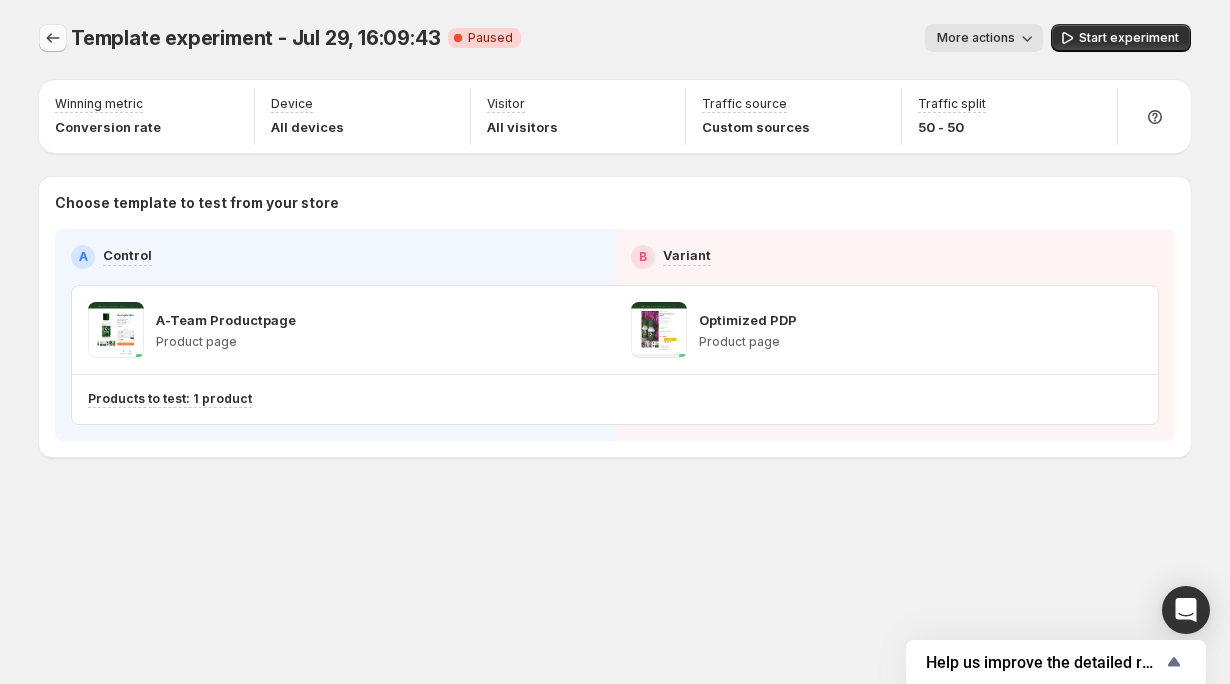 click 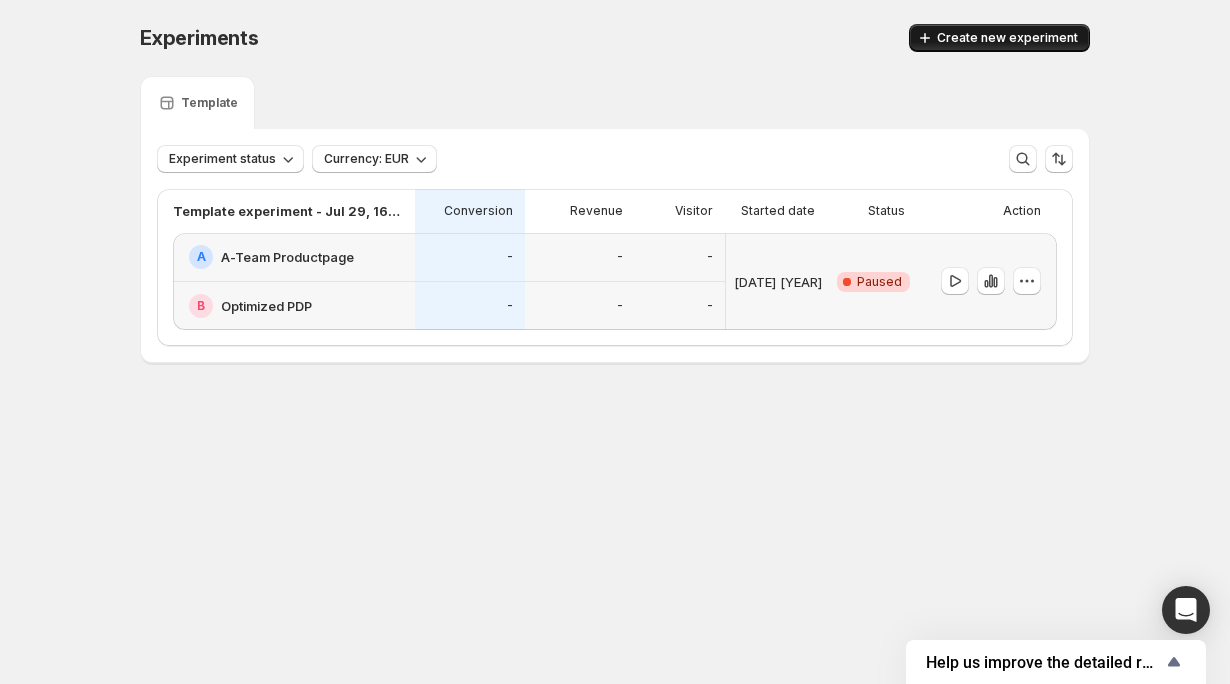 click on "Create new experiment" at bounding box center [999, 38] 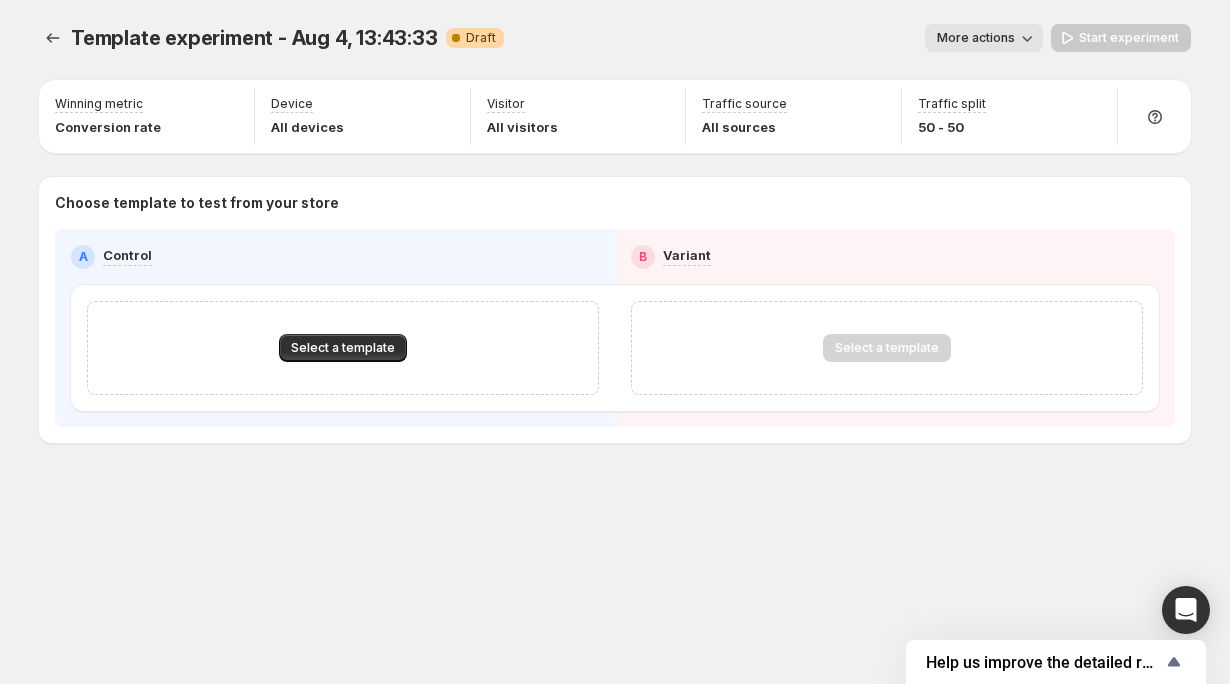 click on "Select a template" at bounding box center (343, 348) 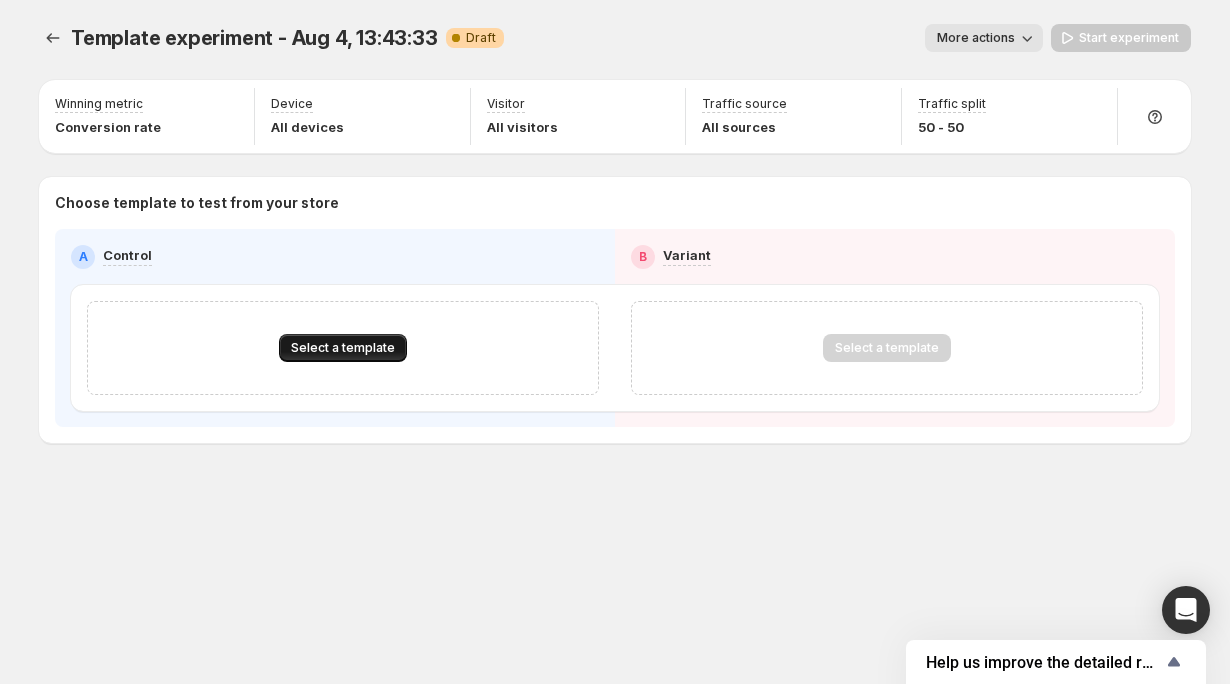 click on "Select a template" at bounding box center [343, 348] 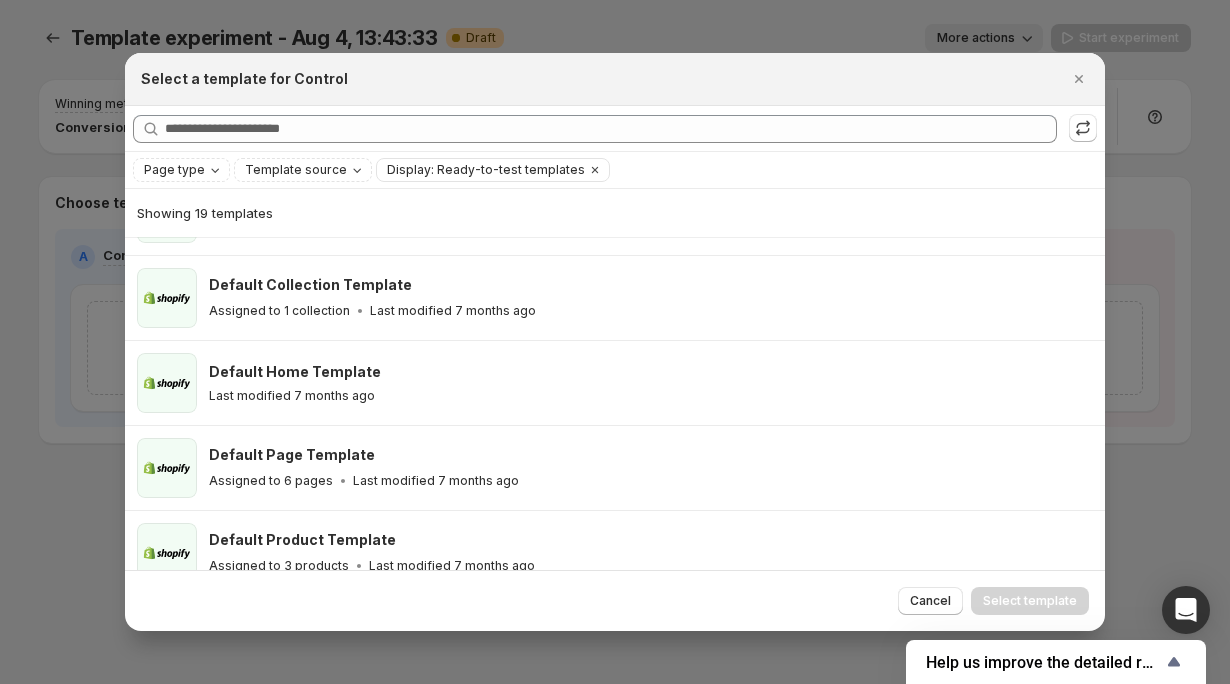 scroll, scrollTop: 66, scrollLeft: 0, axis: vertical 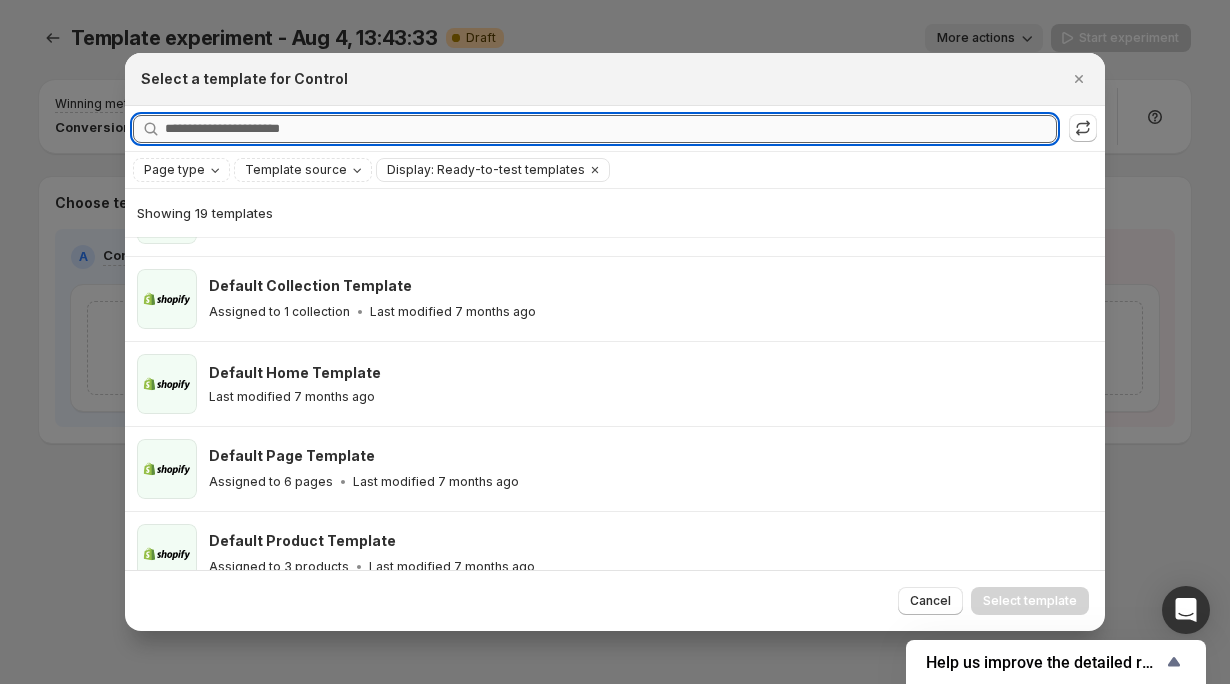 click on "Searching all templates" at bounding box center (611, 129) 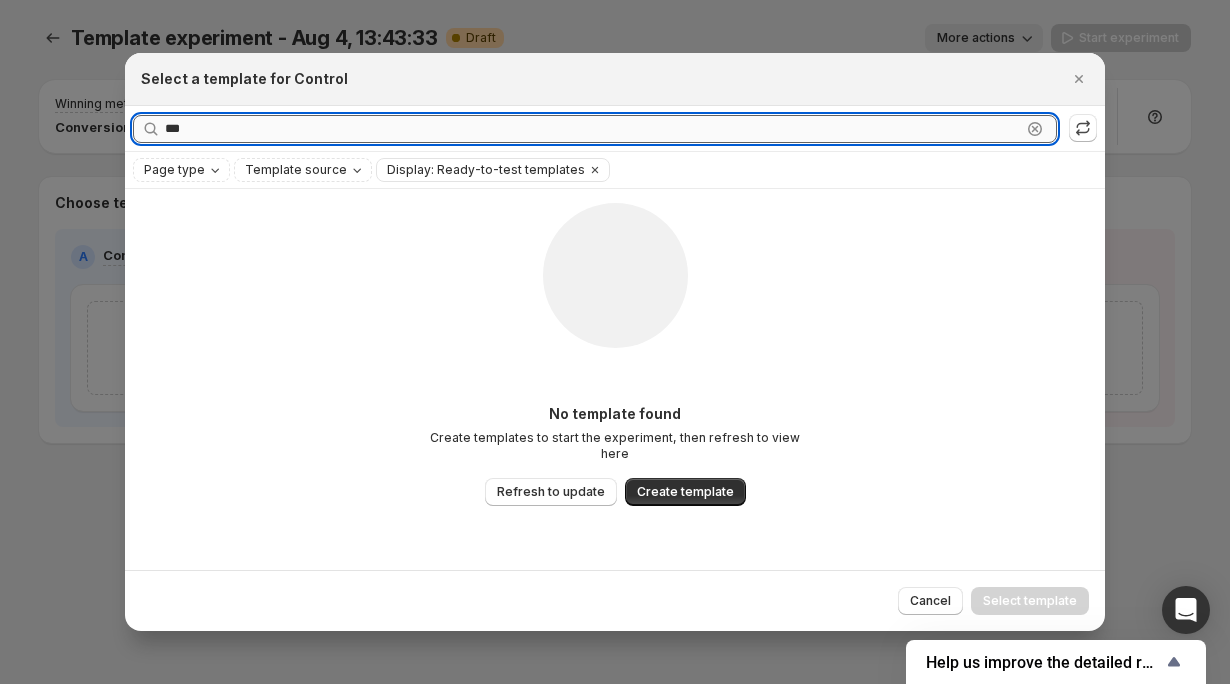 scroll, scrollTop: 0, scrollLeft: 0, axis: both 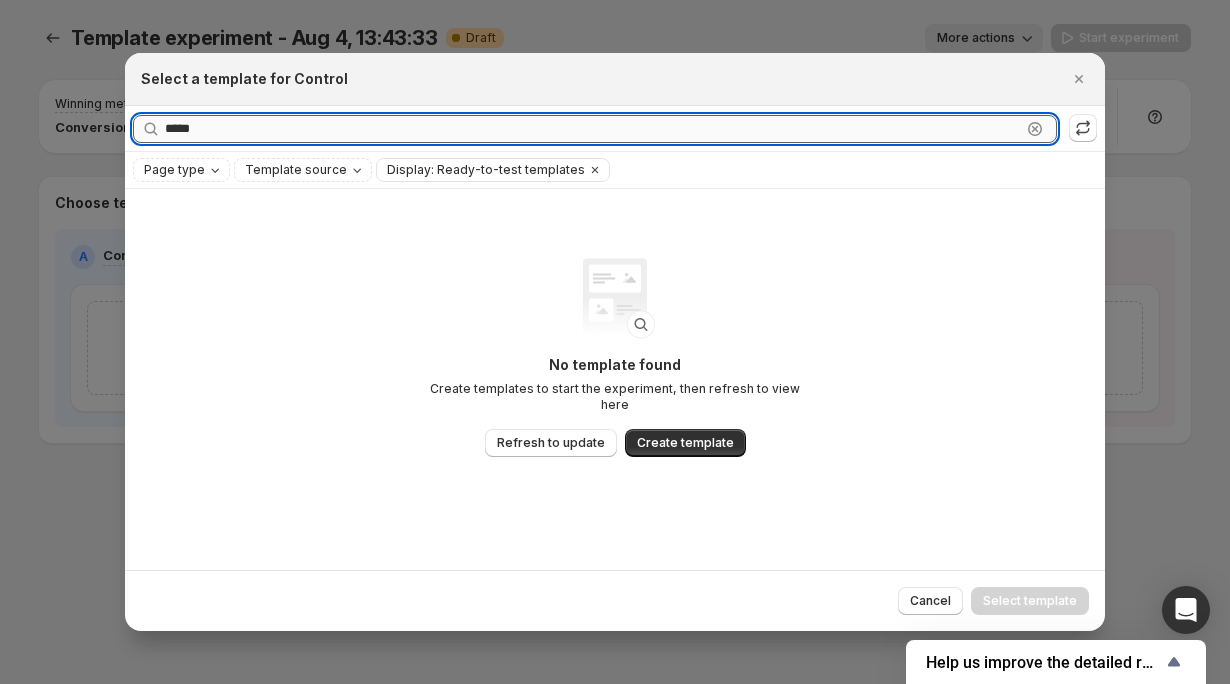 type on "******" 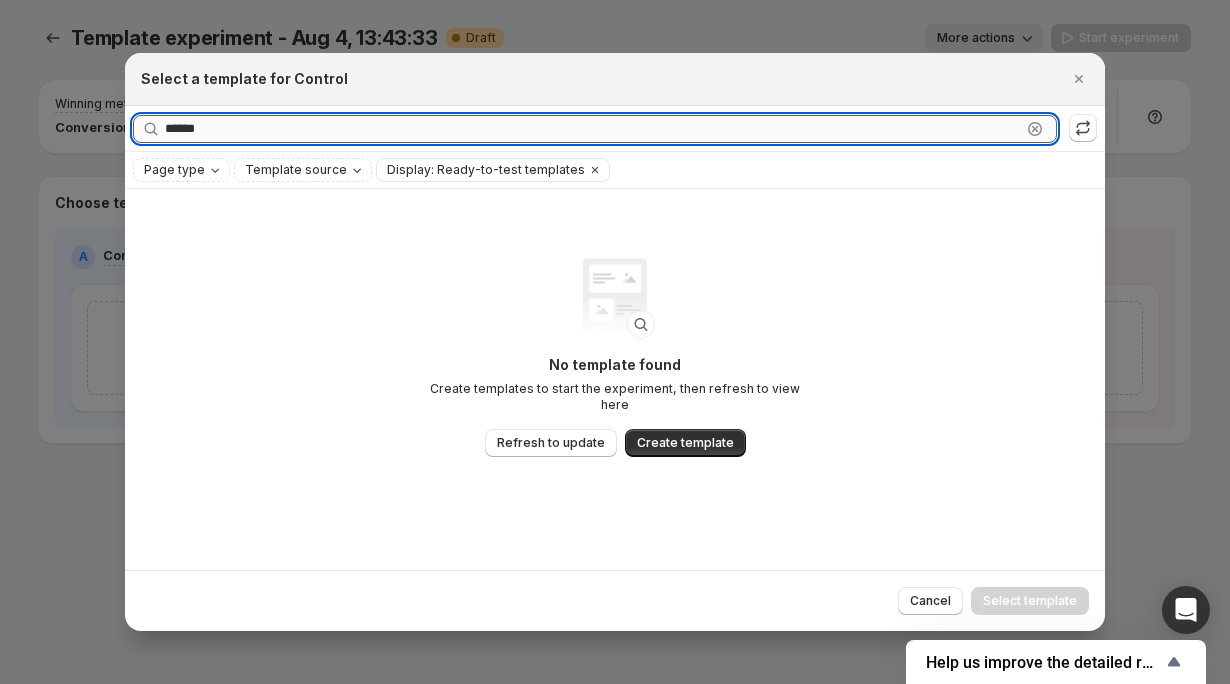 type 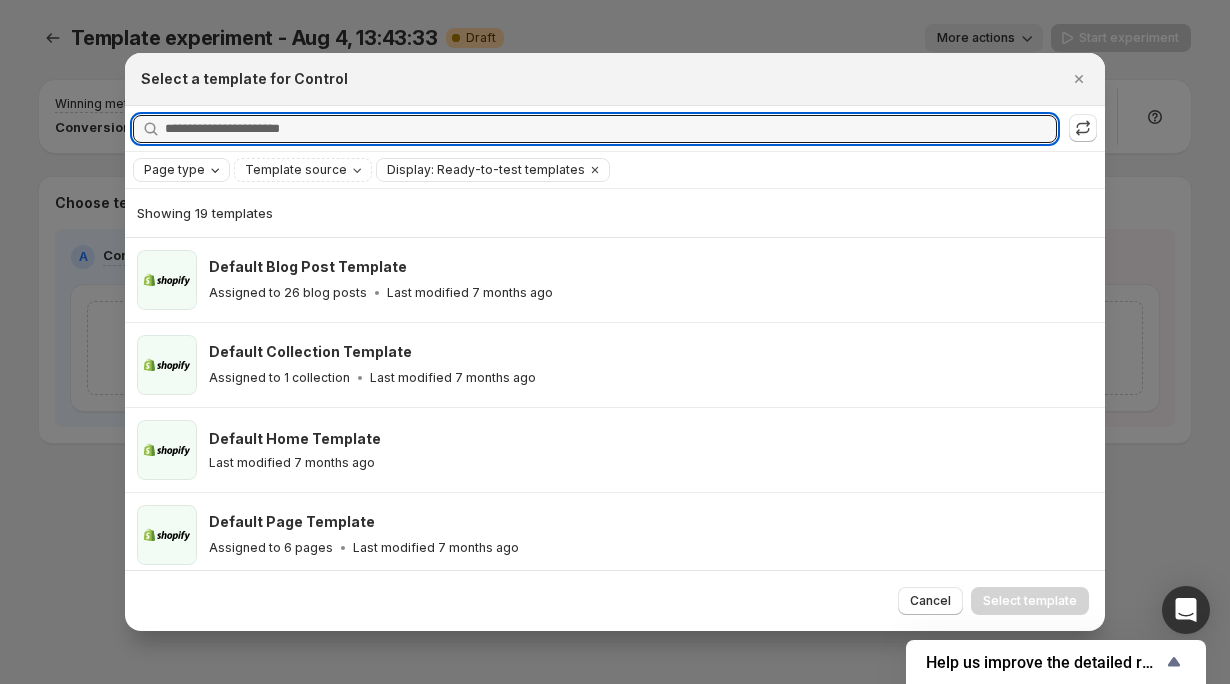 click 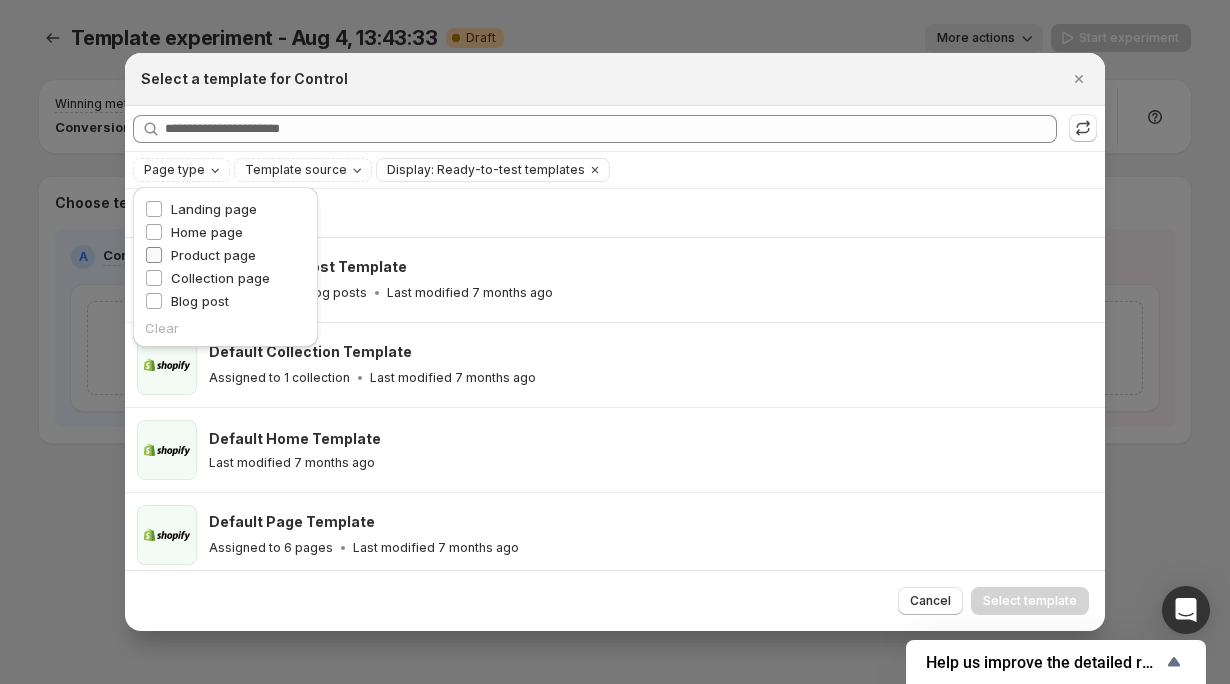click on "Product page" at bounding box center [213, 255] 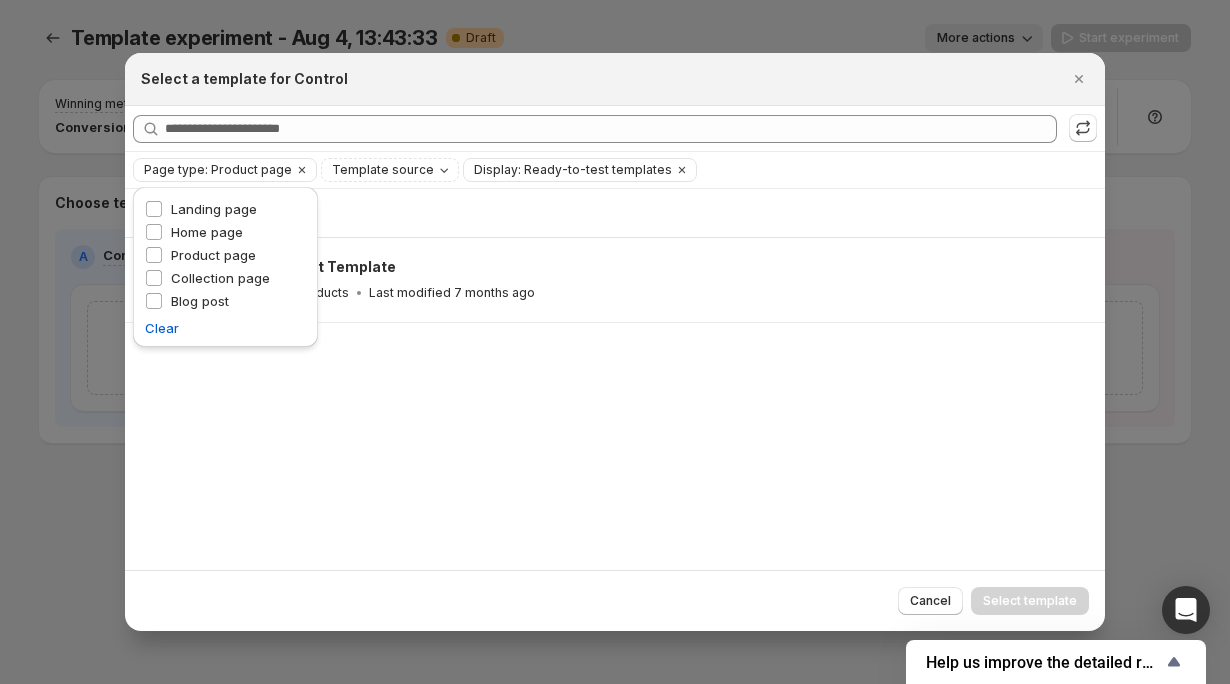 click on "Showing 1 template" at bounding box center [615, 213] 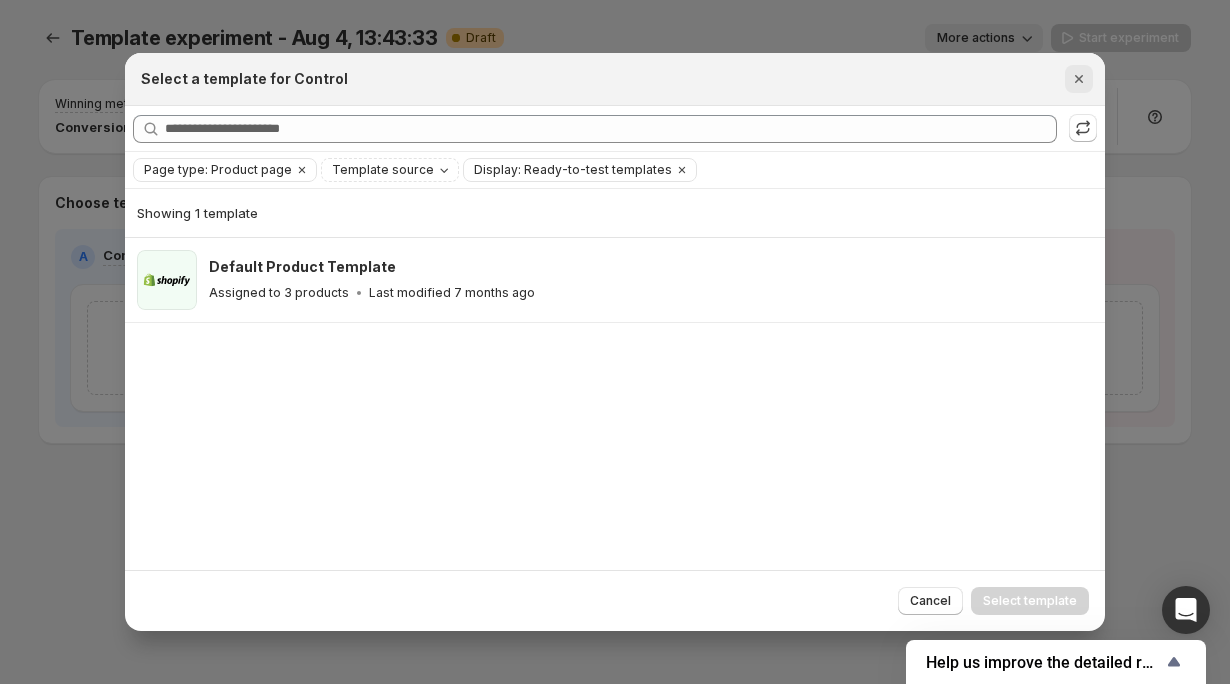 click 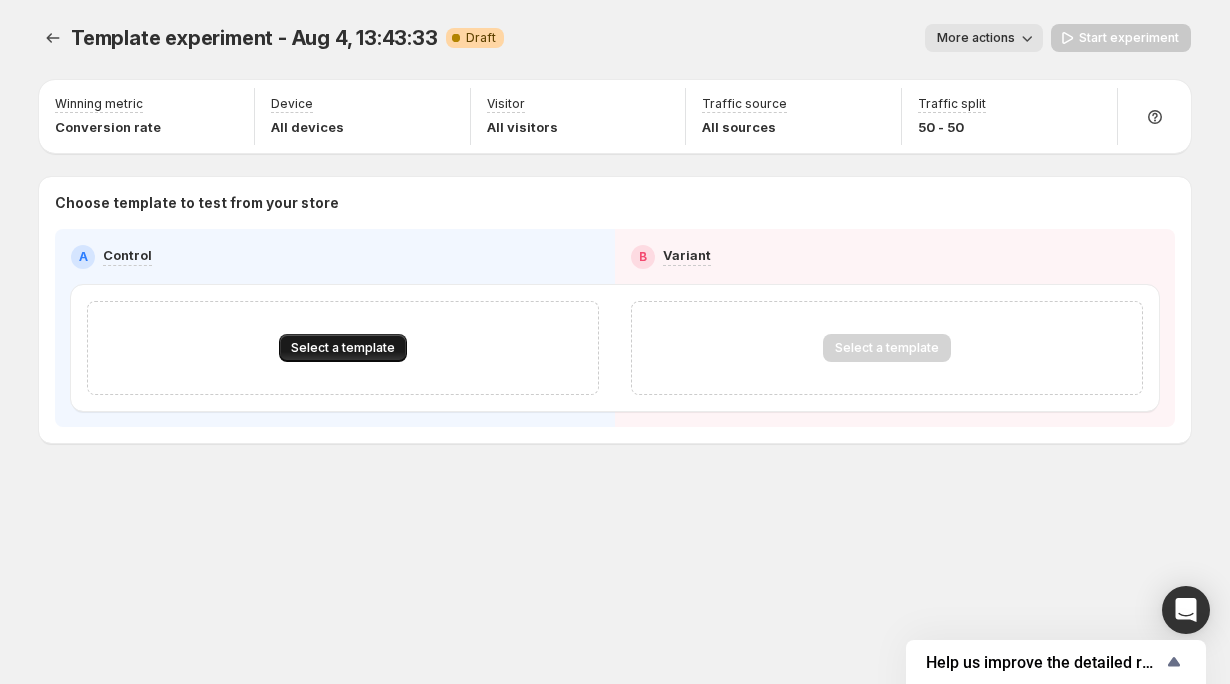 click on "Select a template" at bounding box center [343, 348] 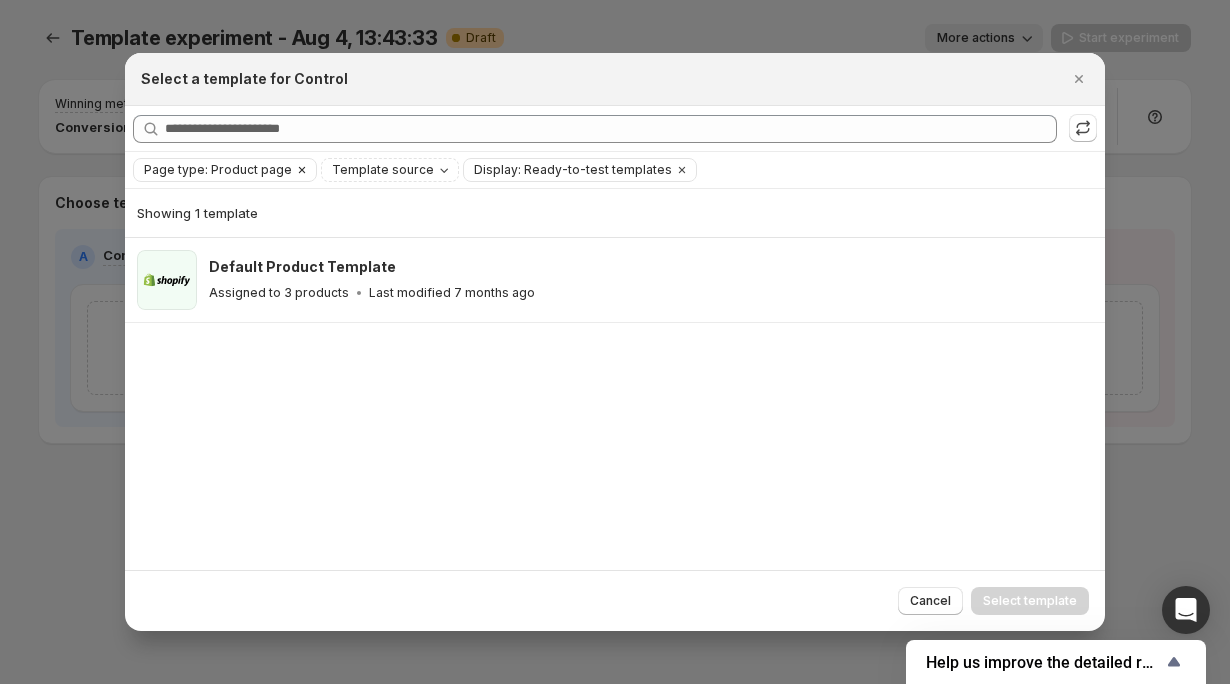 click 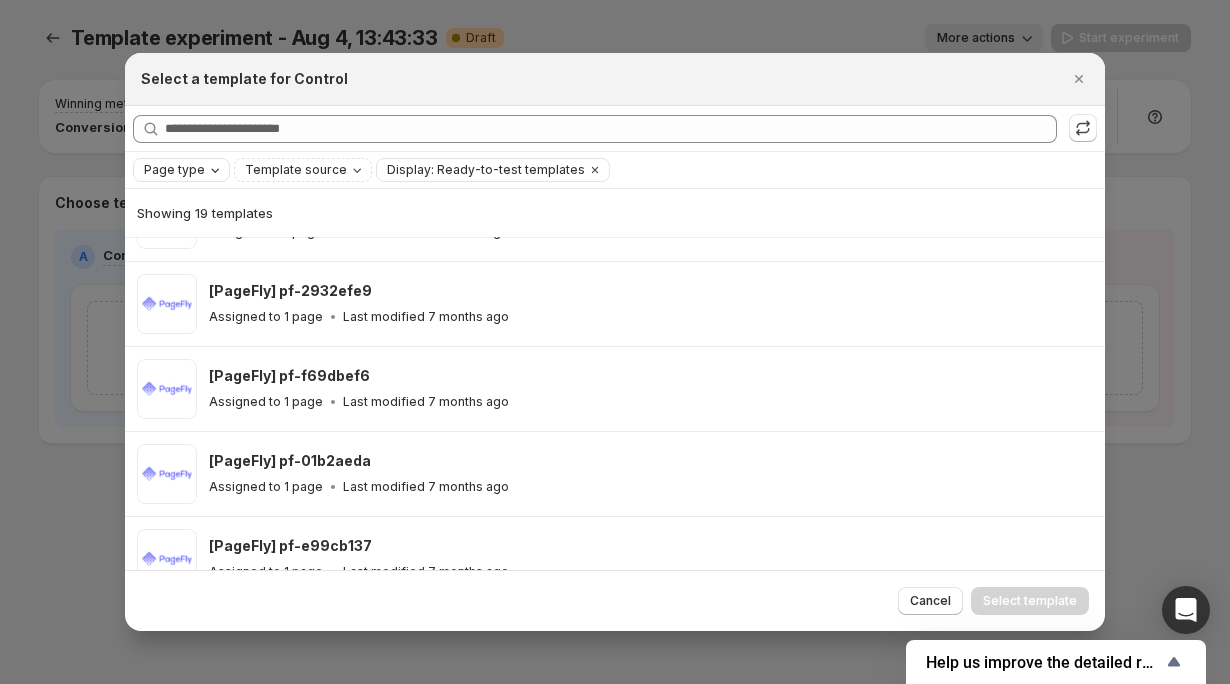 scroll, scrollTop: 0, scrollLeft: 0, axis: both 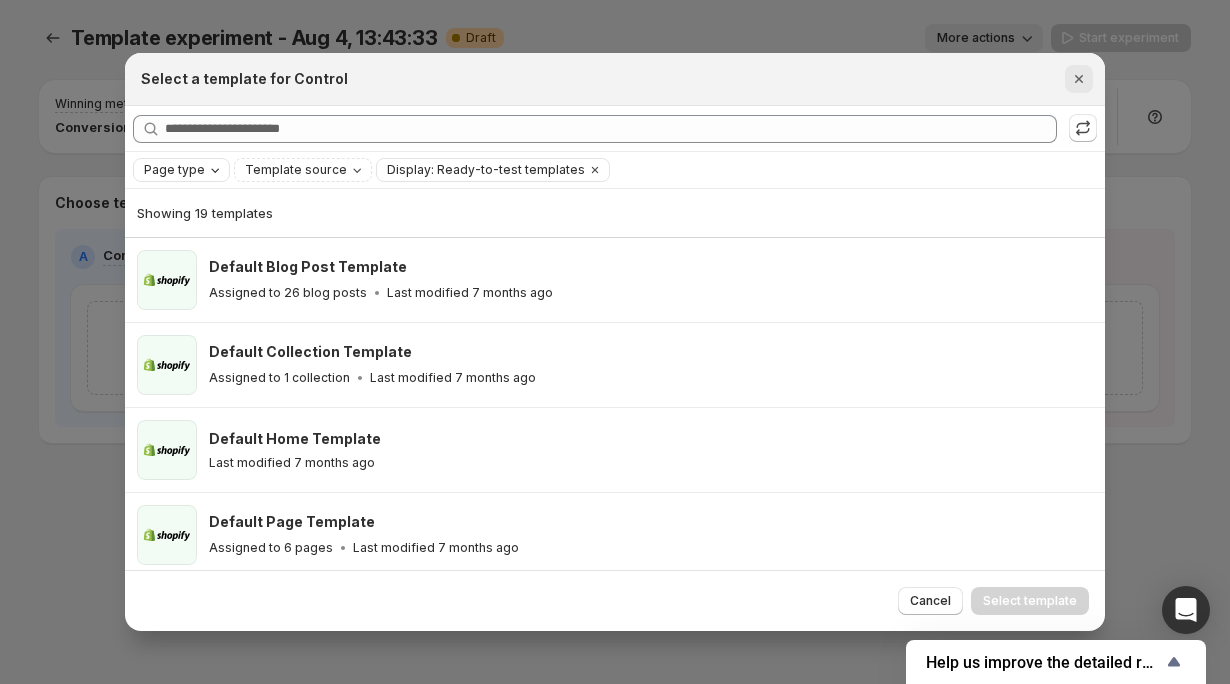 click 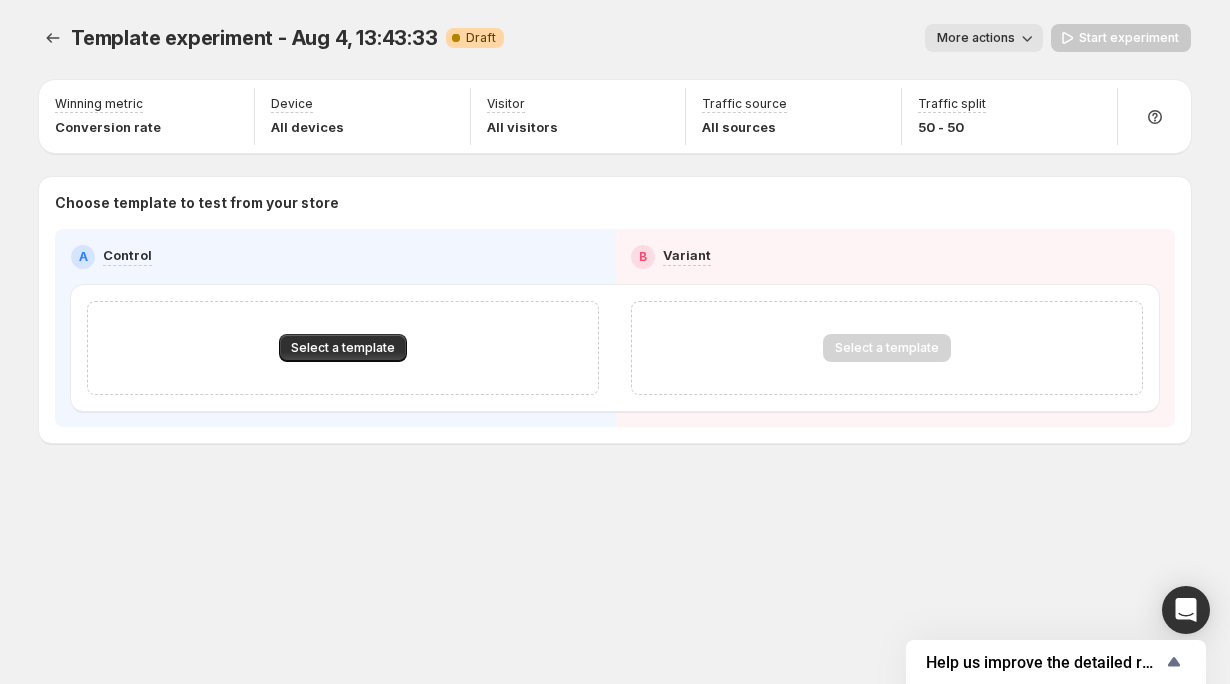 click on "More actions" at bounding box center (976, 38) 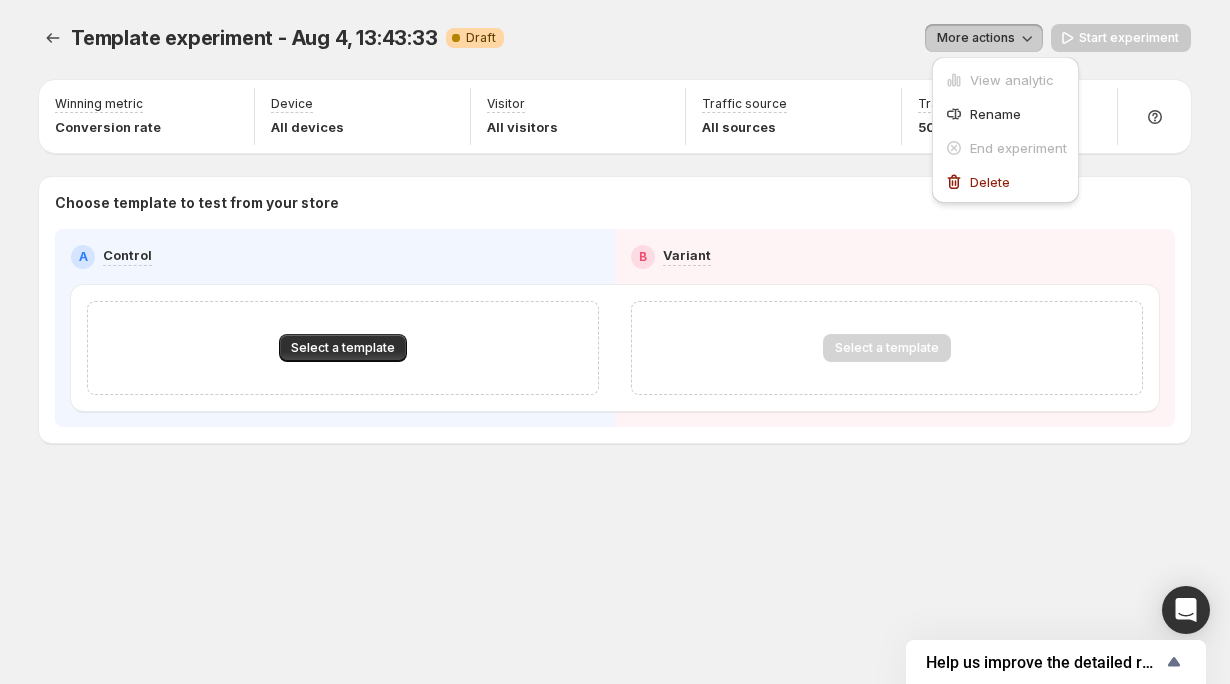 click on "Select a template" at bounding box center [887, 348] 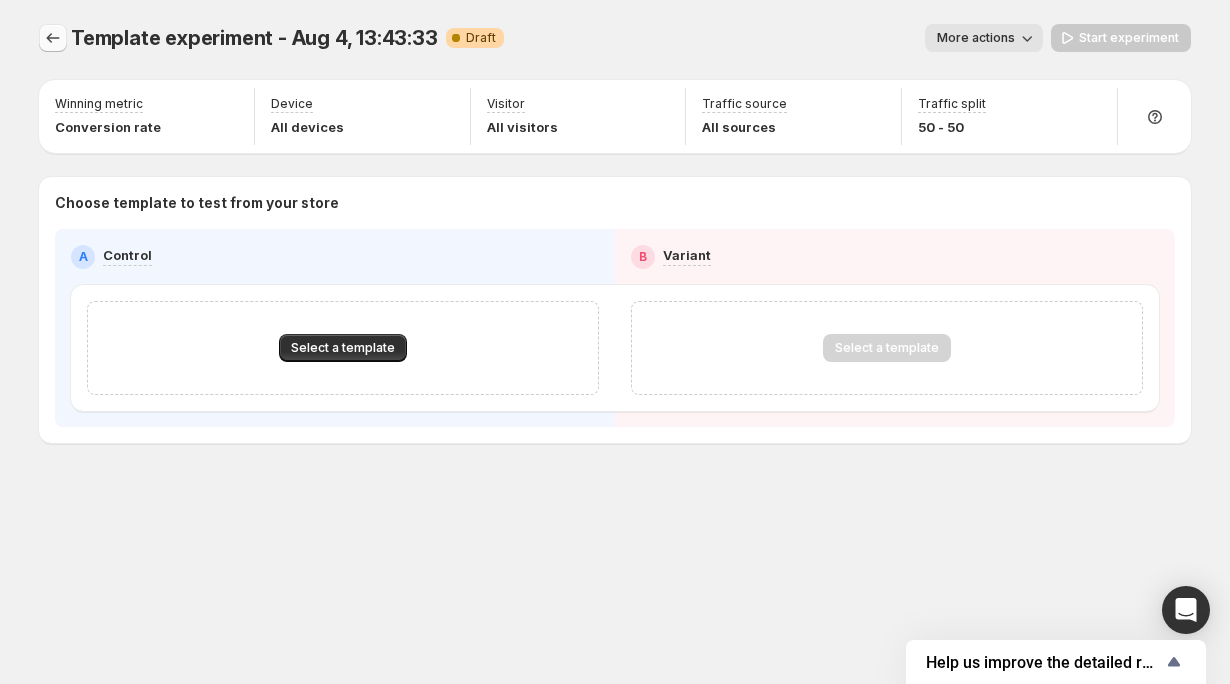 click 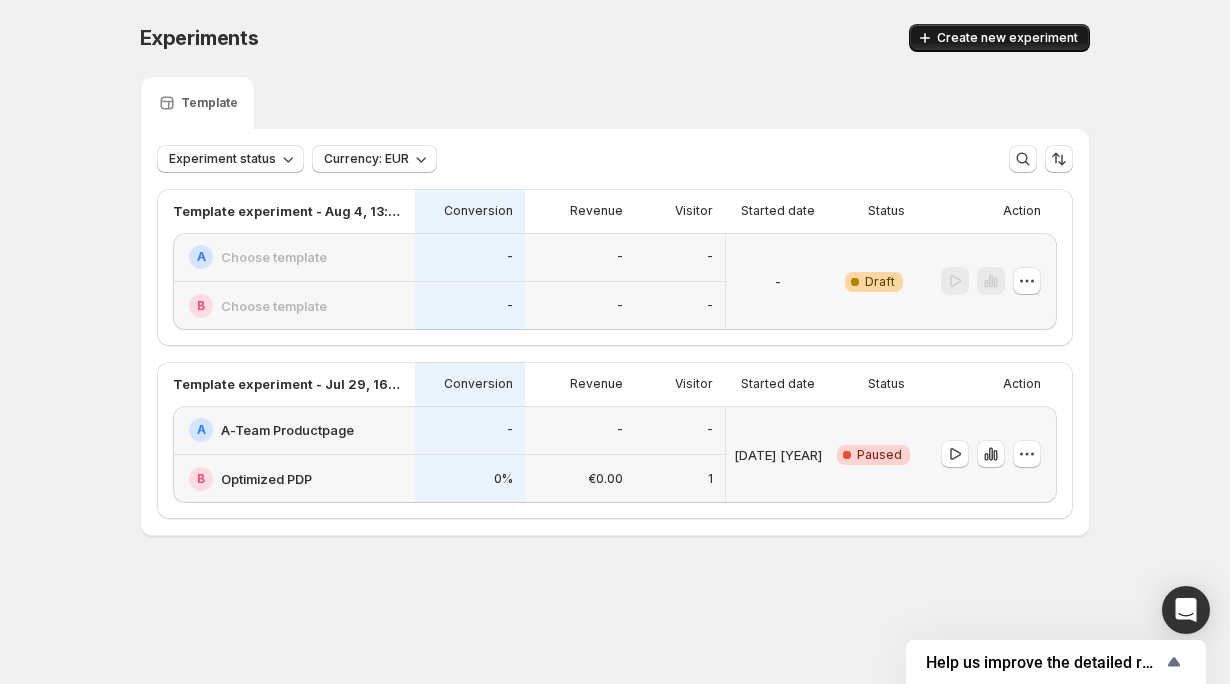 click on "Create new experiment" at bounding box center [999, 38] 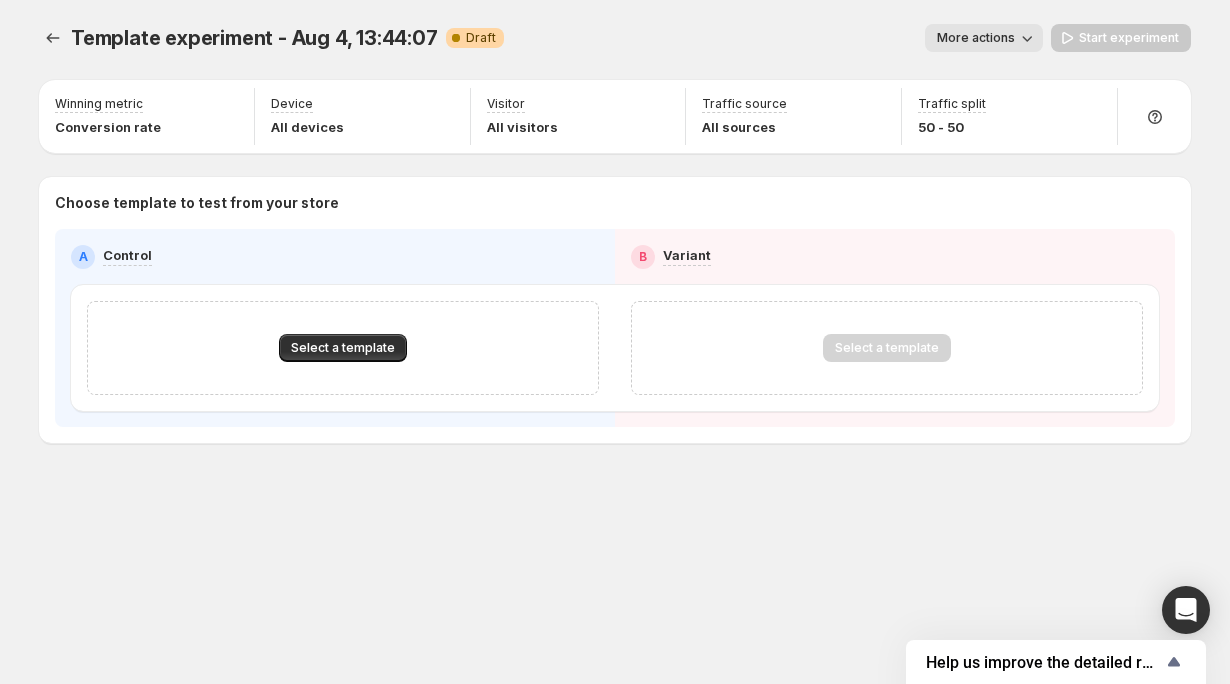 click on "Select a template" at bounding box center [343, 348] 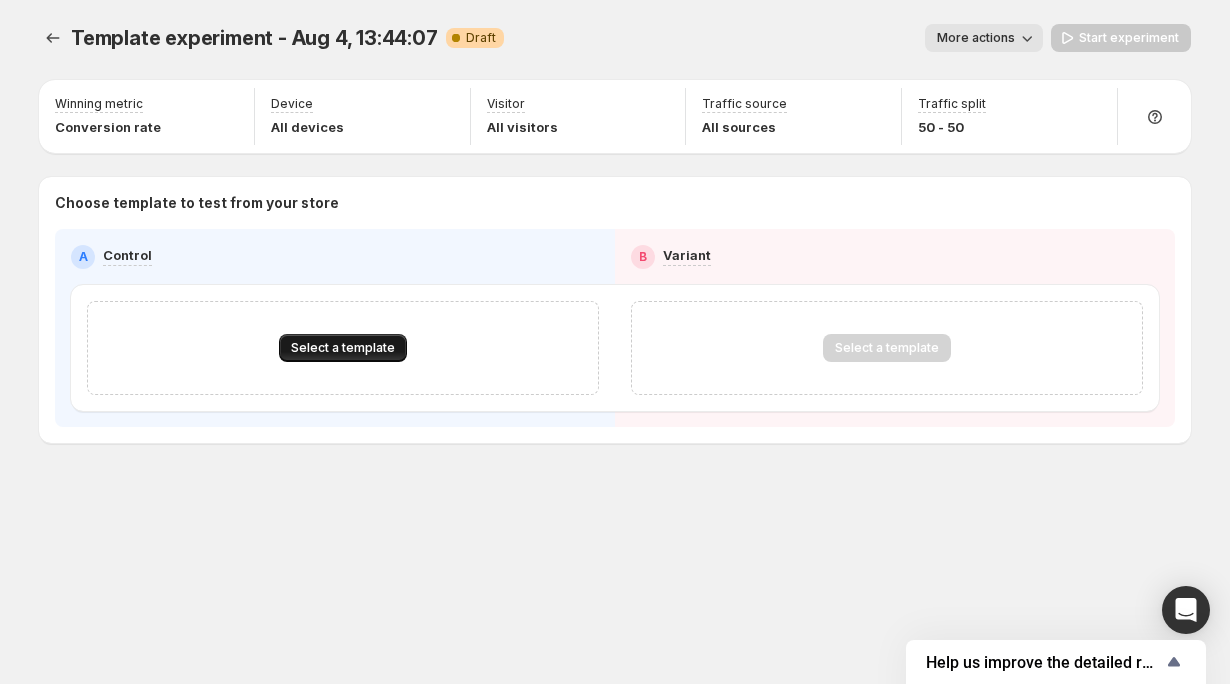 click on "Select a template" at bounding box center (343, 348) 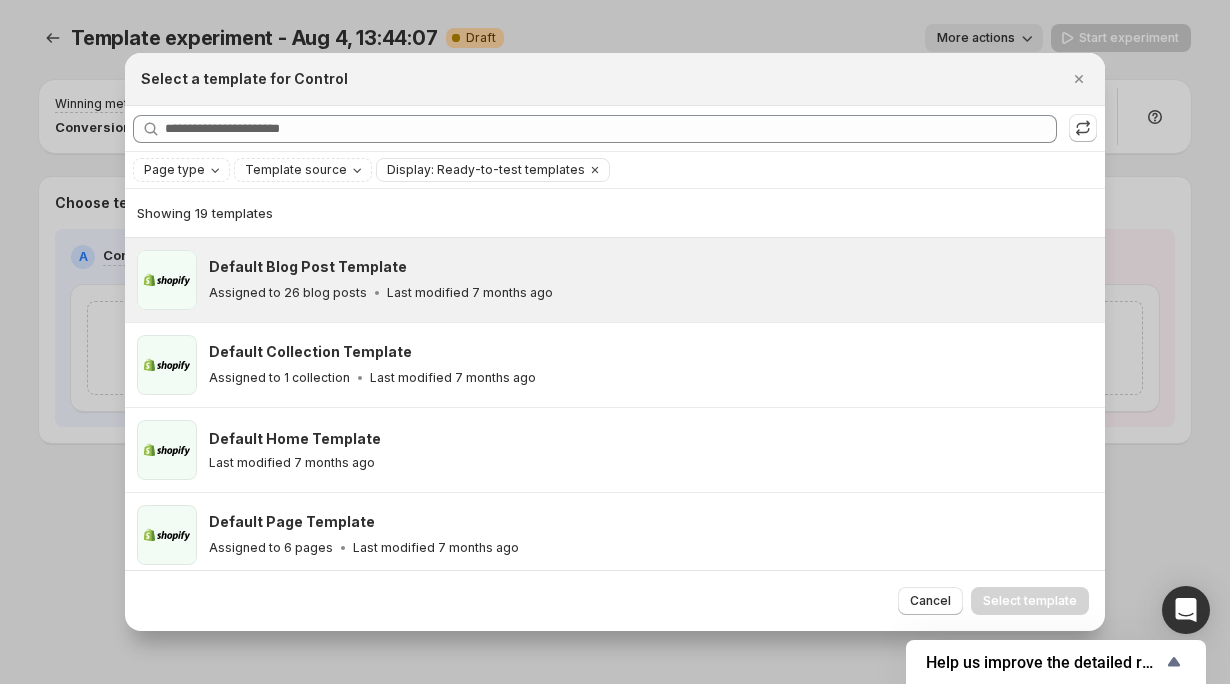 click on "Default Blog Post Template" at bounding box center [308, 267] 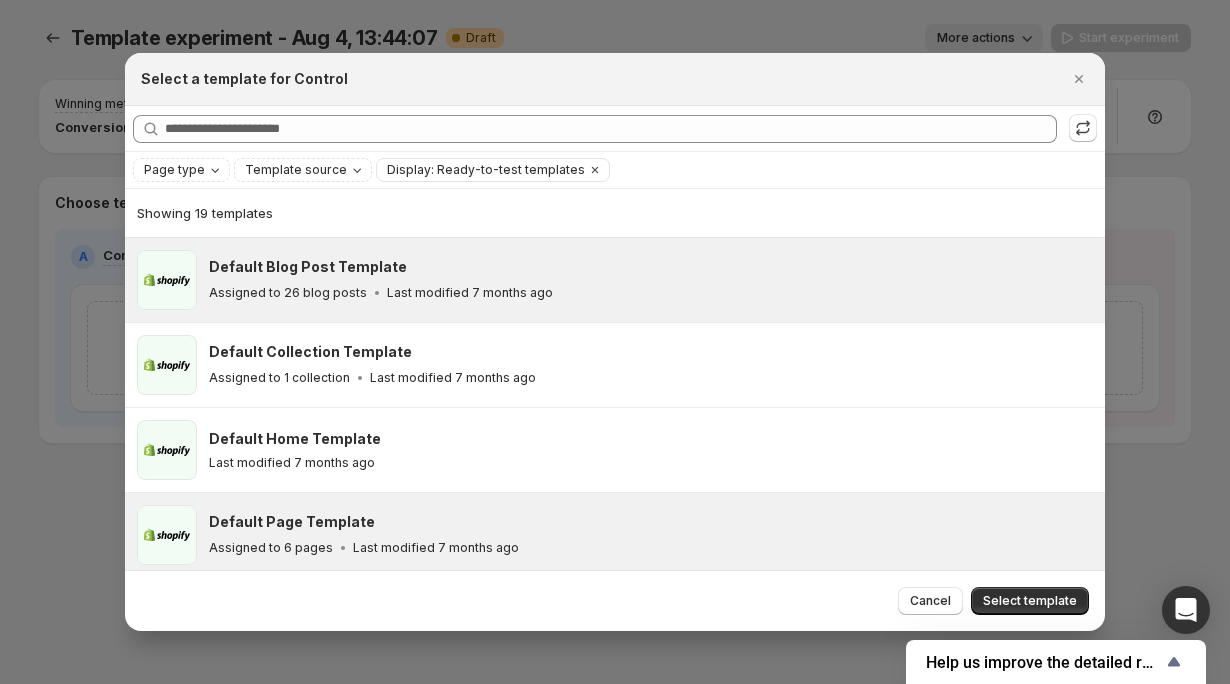 click on "Last modified 7 months ago" at bounding box center (436, 548) 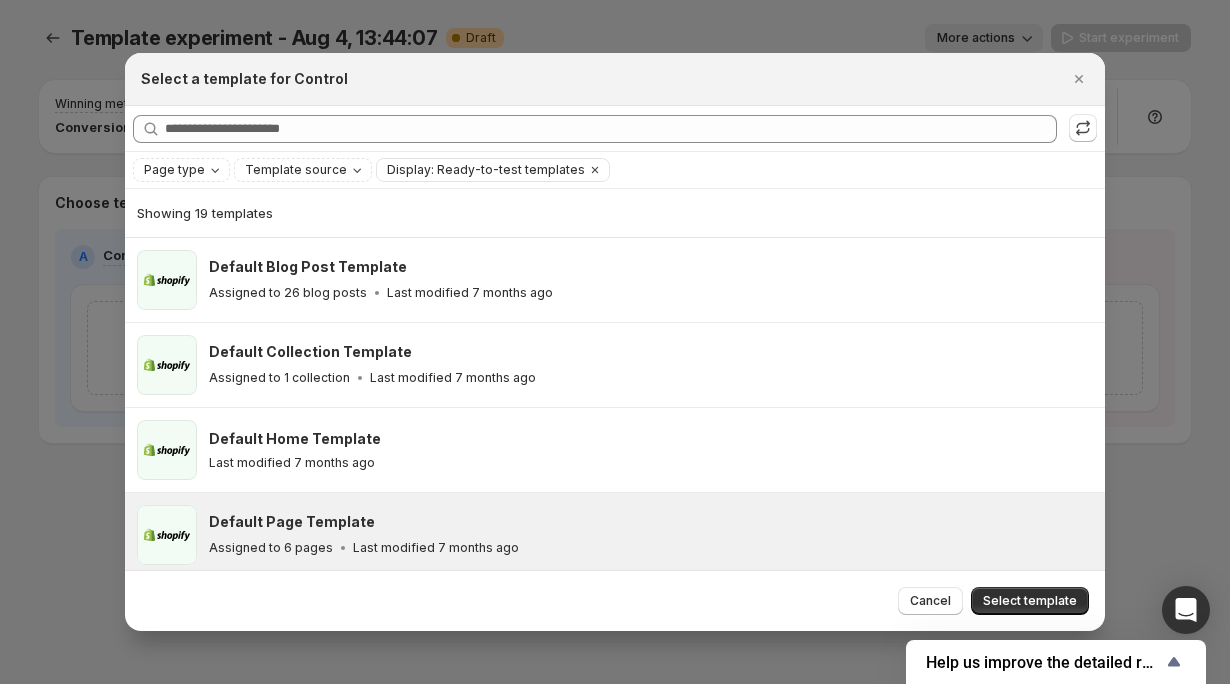 click on "Select template" at bounding box center [1030, 601] 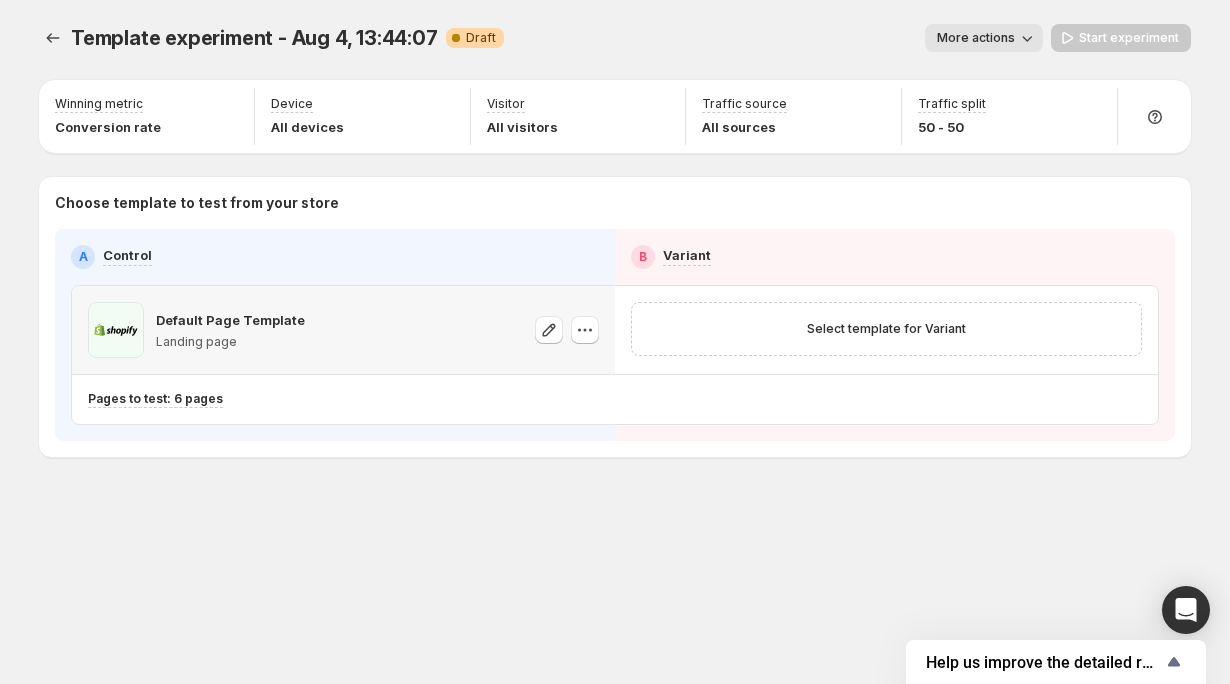 click on "Default Page Template Landing page" at bounding box center (343, 330) 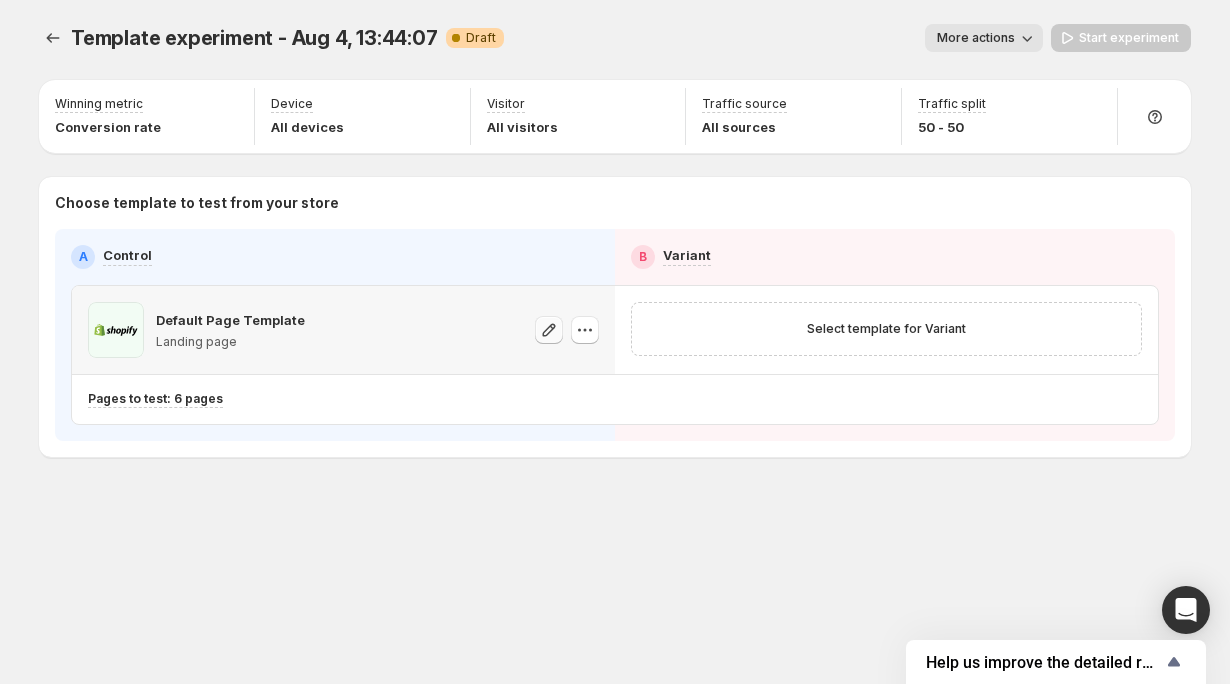 click 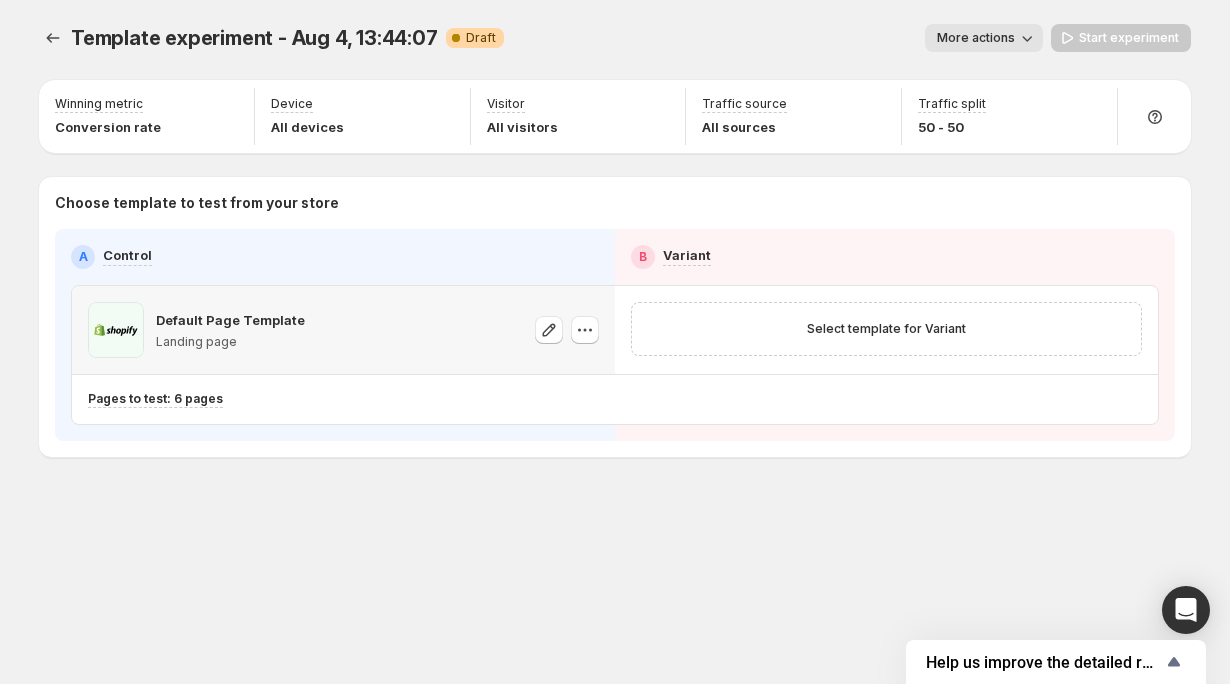click on "Default Page Template Landing page" at bounding box center (343, 330) 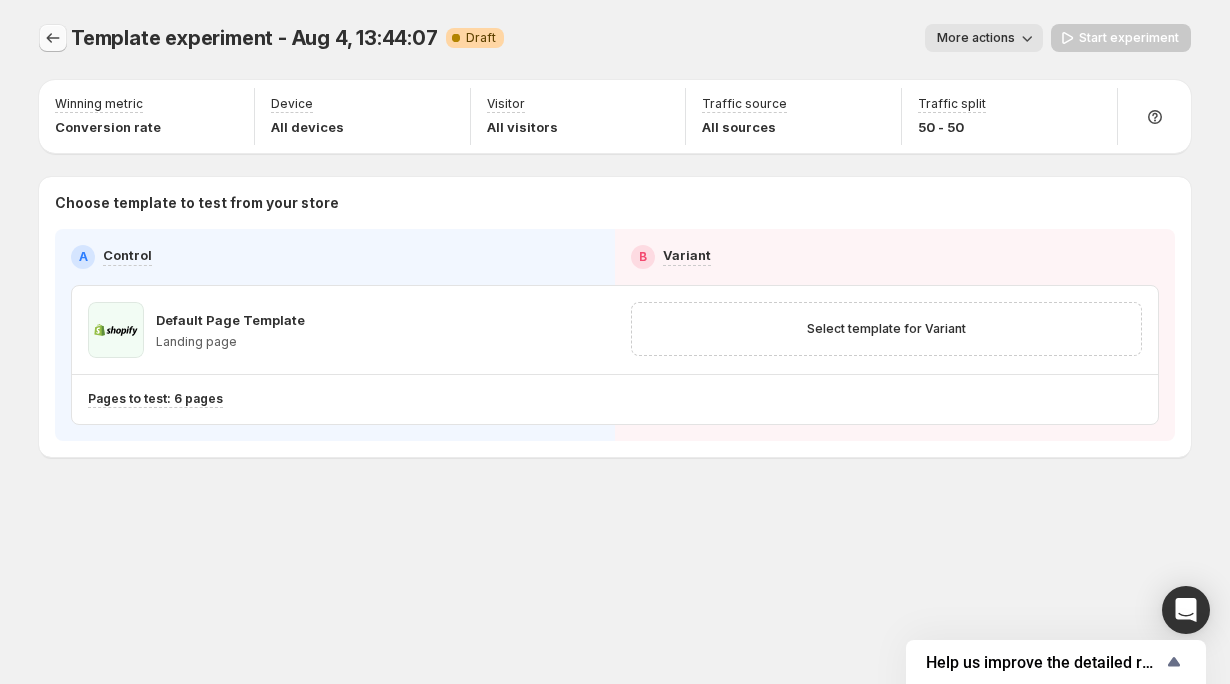 click 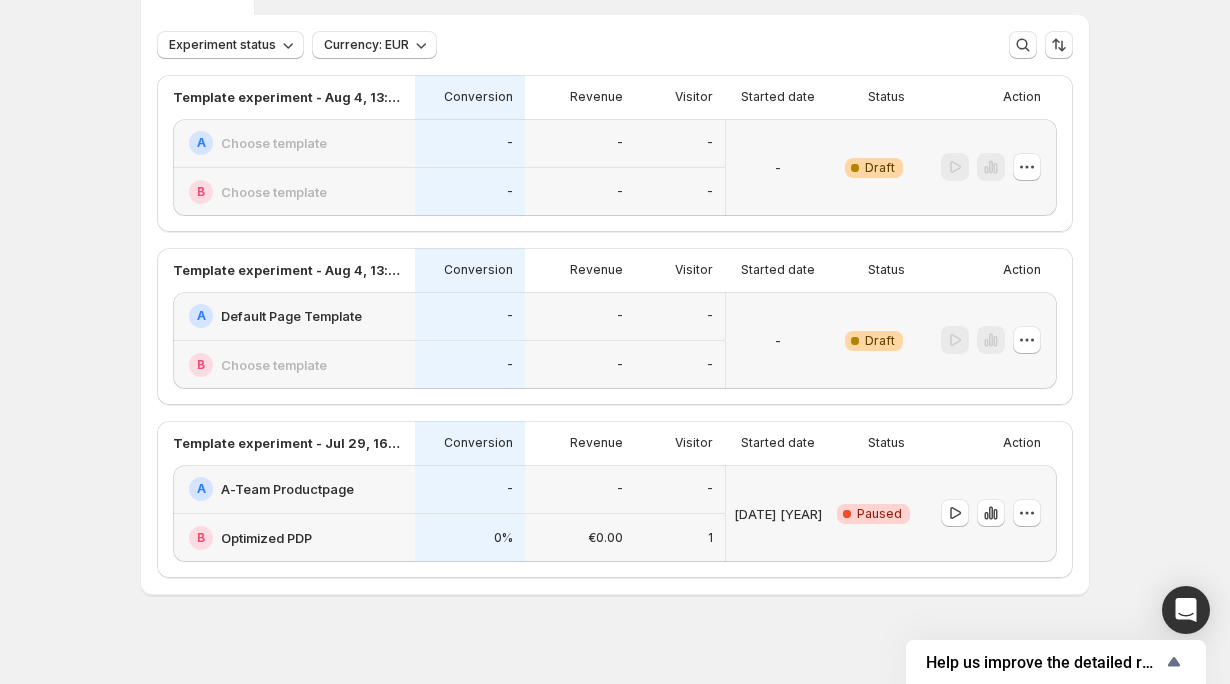 scroll, scrollTop: 133, scrollLeft: 0, axis: vertical 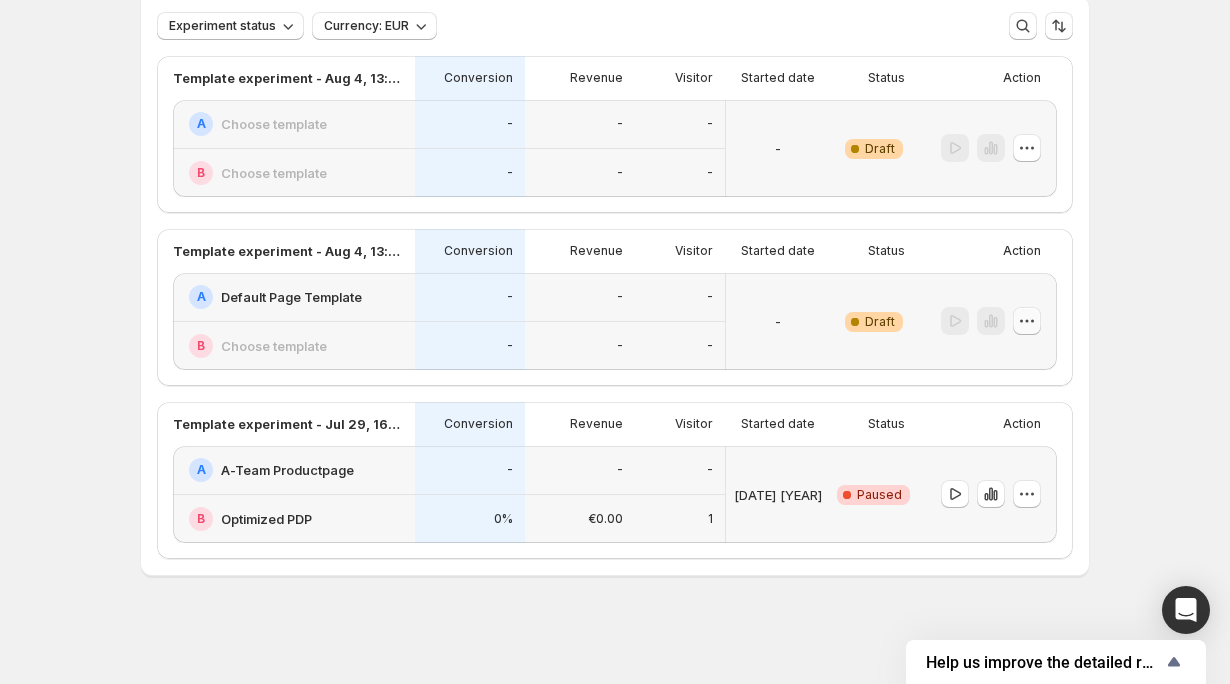 click at bounding box center [1027, 321] 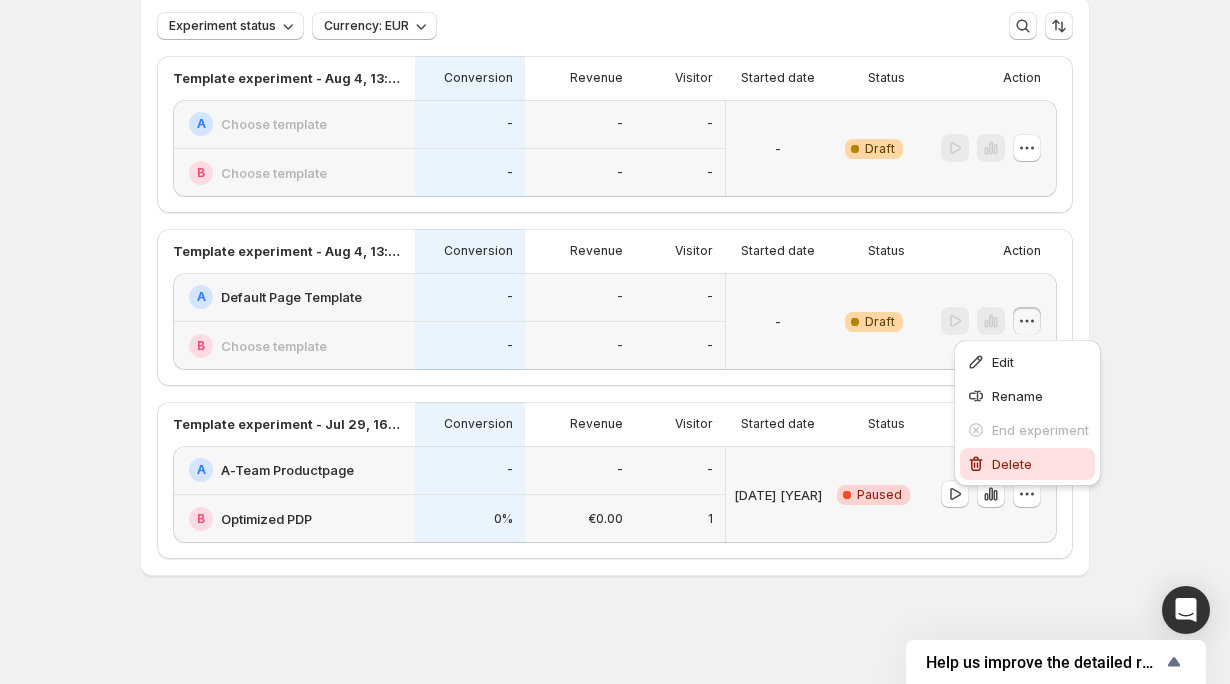 click 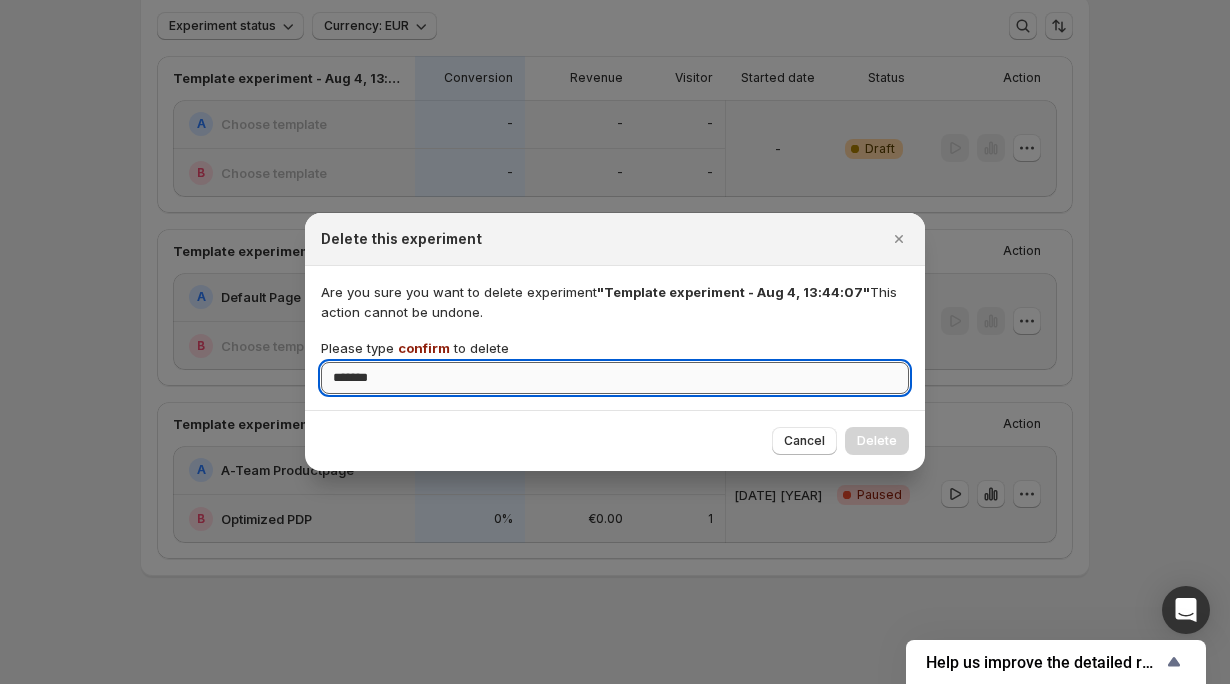 type on "*******" 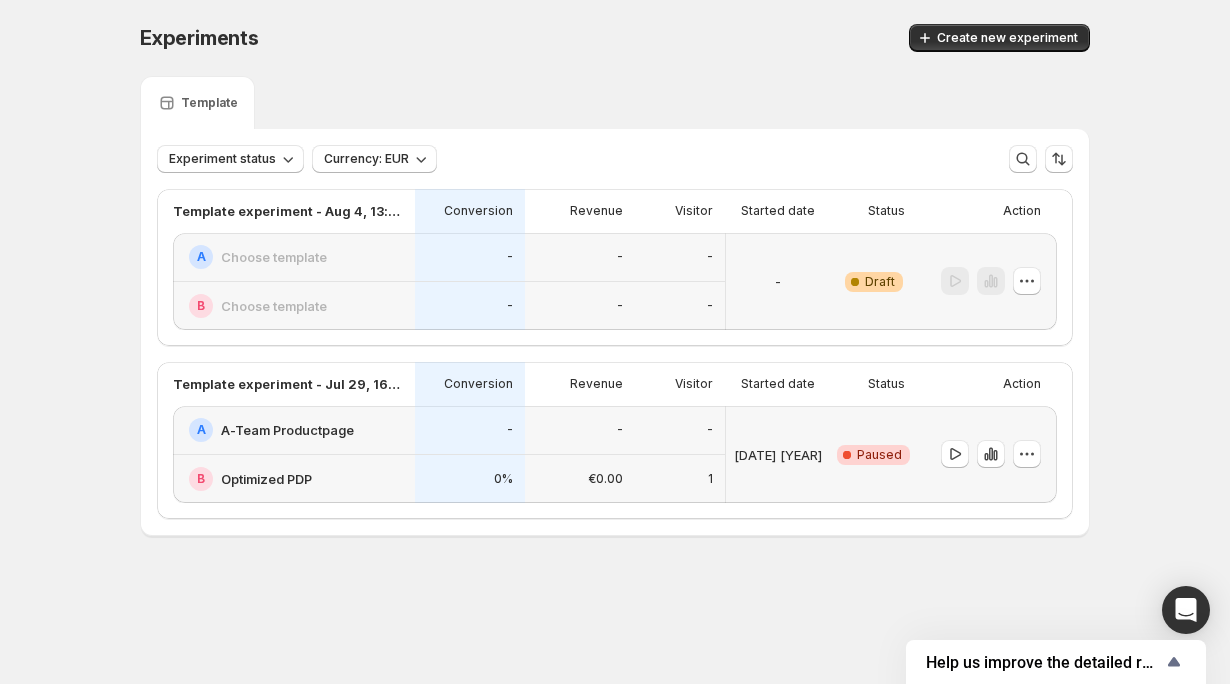 scroll, scrollTop: 0, scrollLeft: 0, axis: both 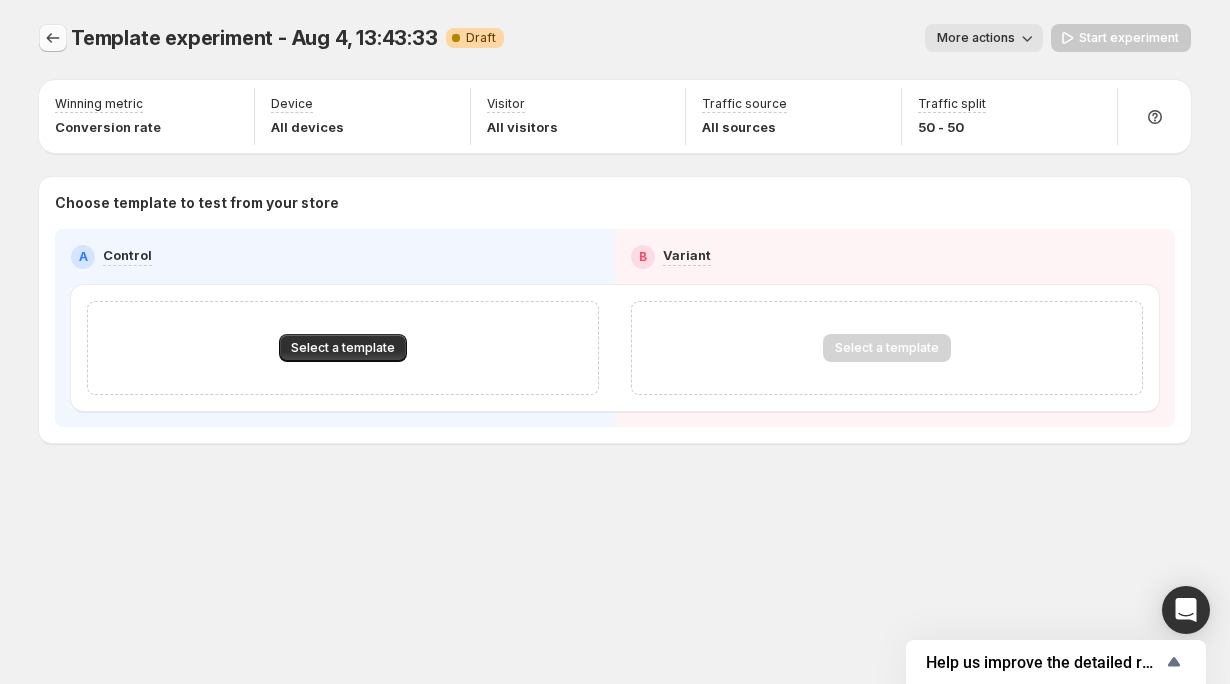 click at bounding box center [53, 38] 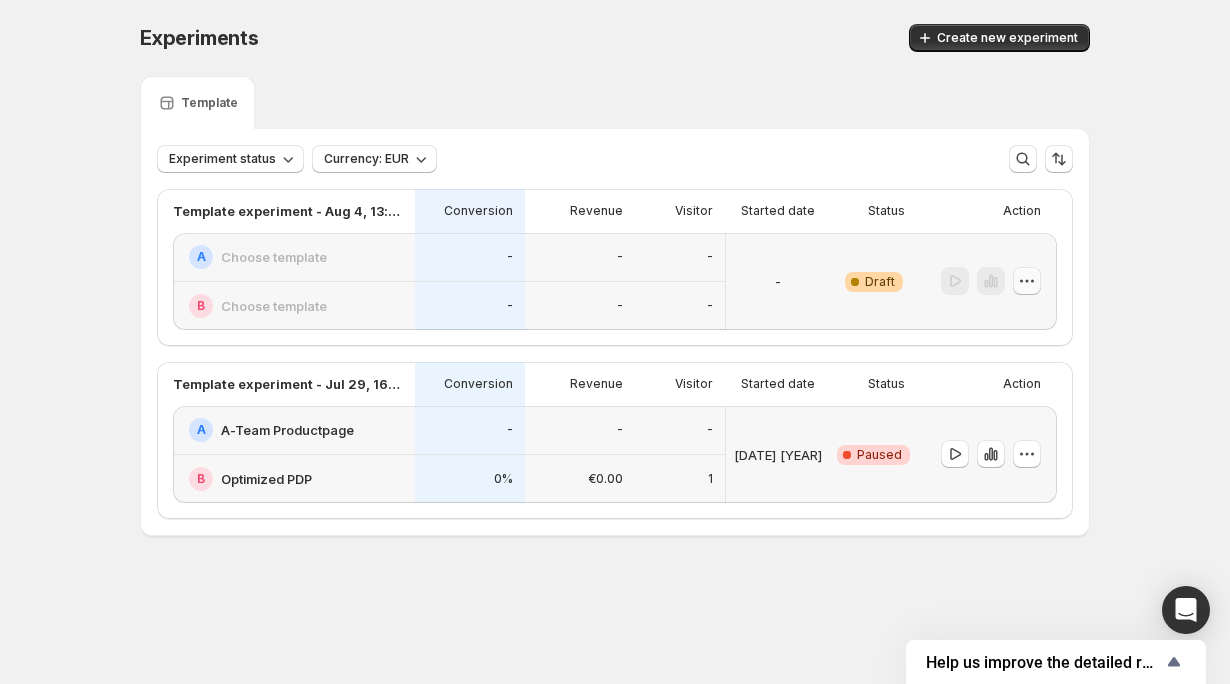 click 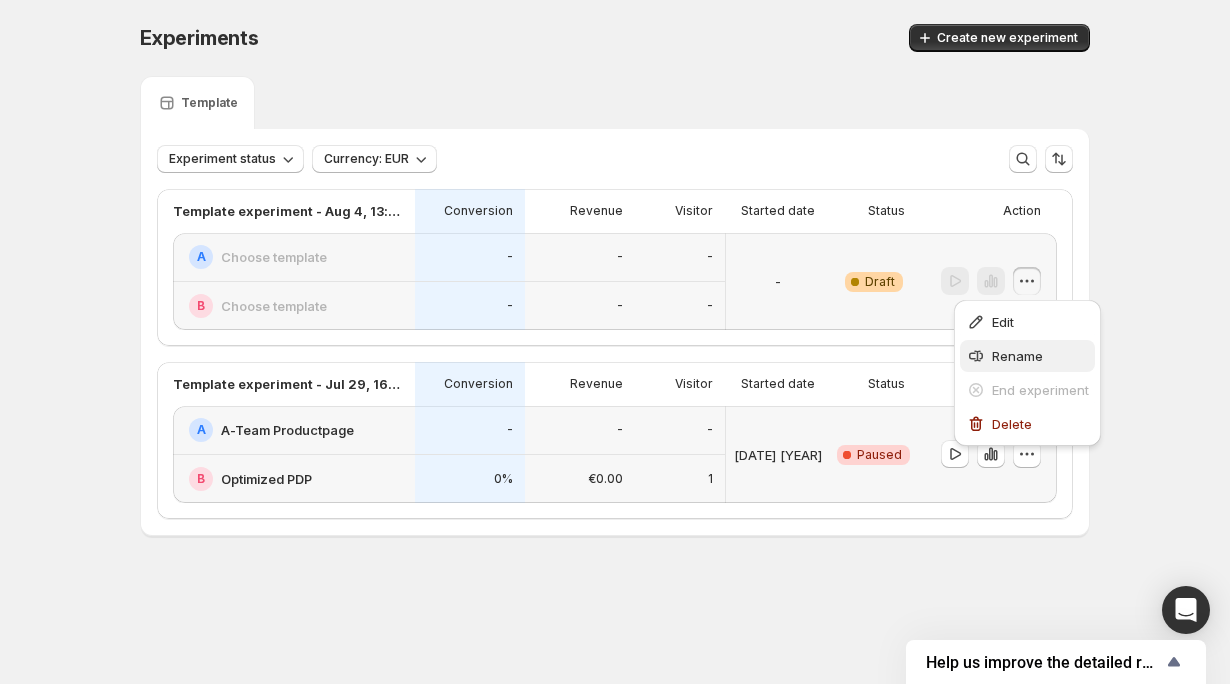 click on "Rename" at bounding box center (1017, 356) 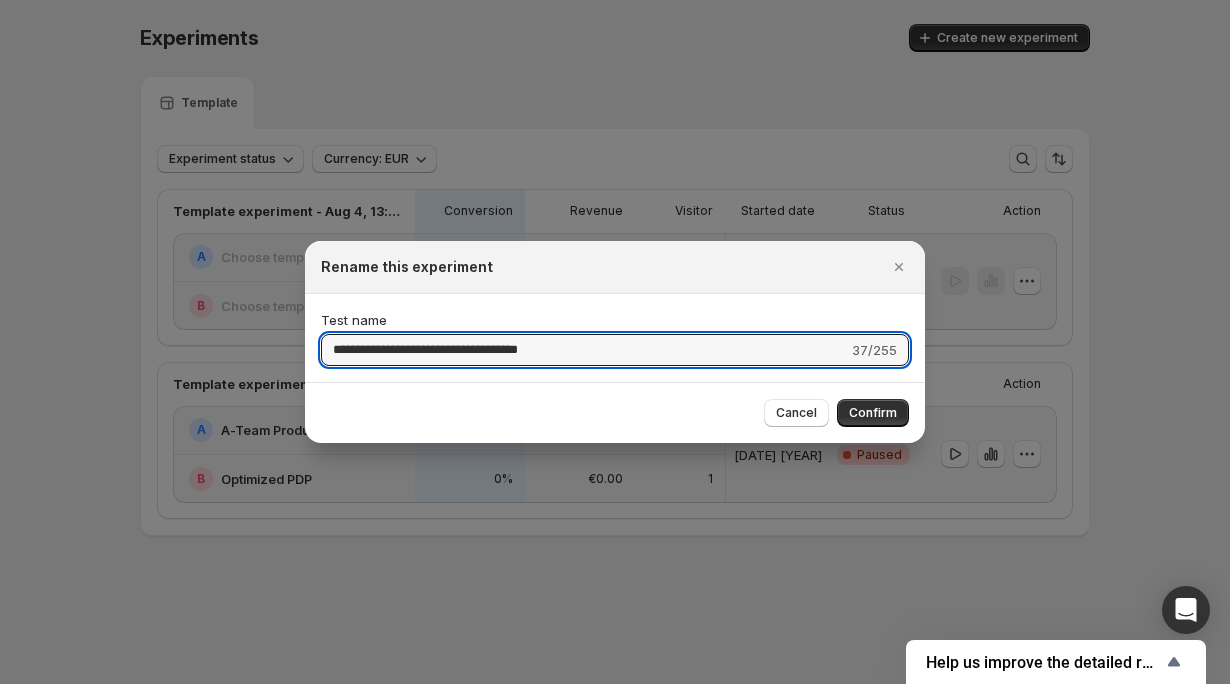 click on "Cancel" at bounding box center [796, 413] 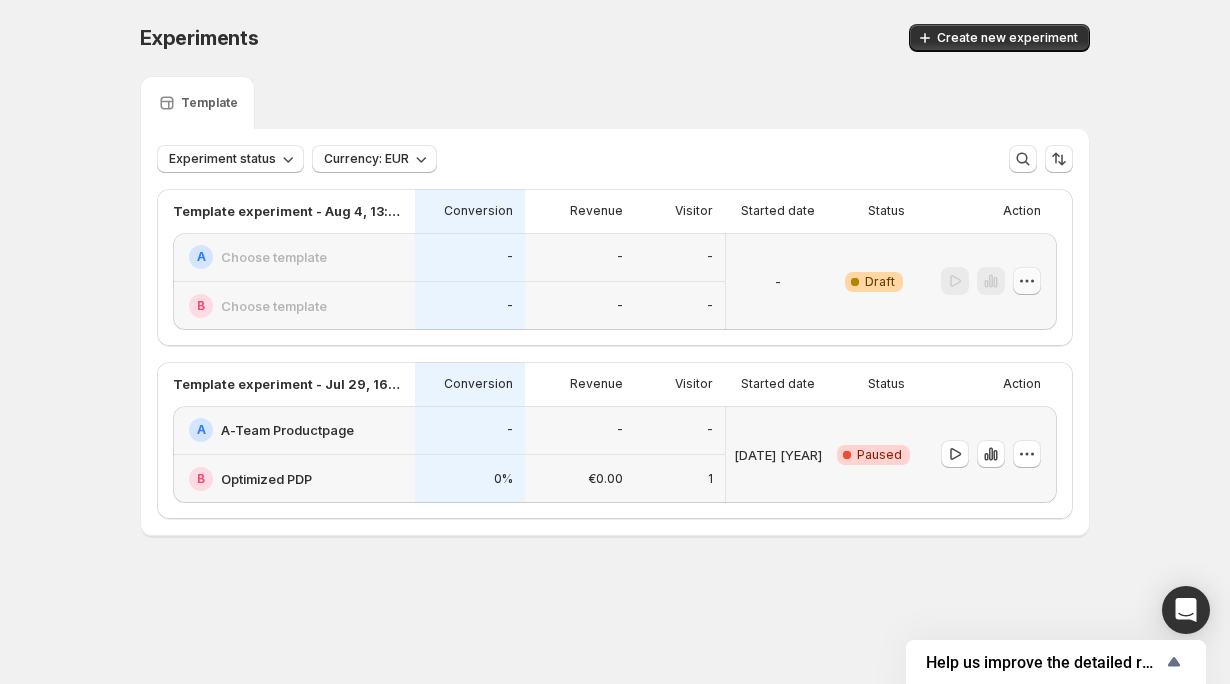 click 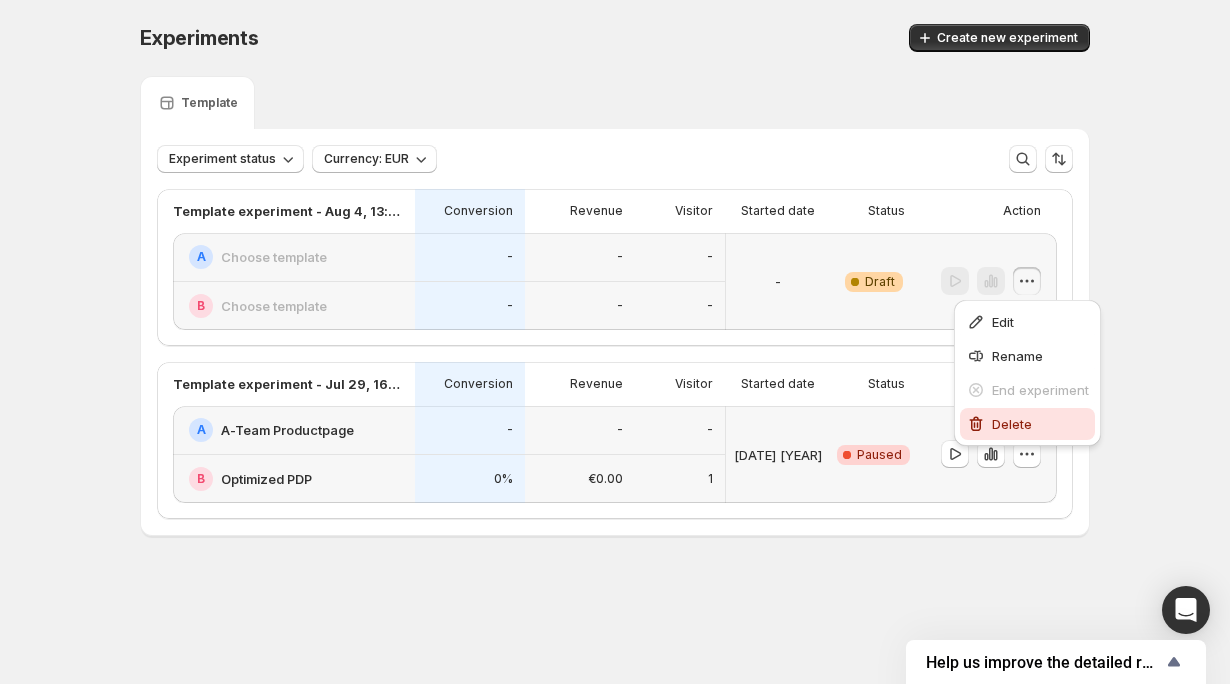 click on "Delete" at bounding box center [1012, 424] 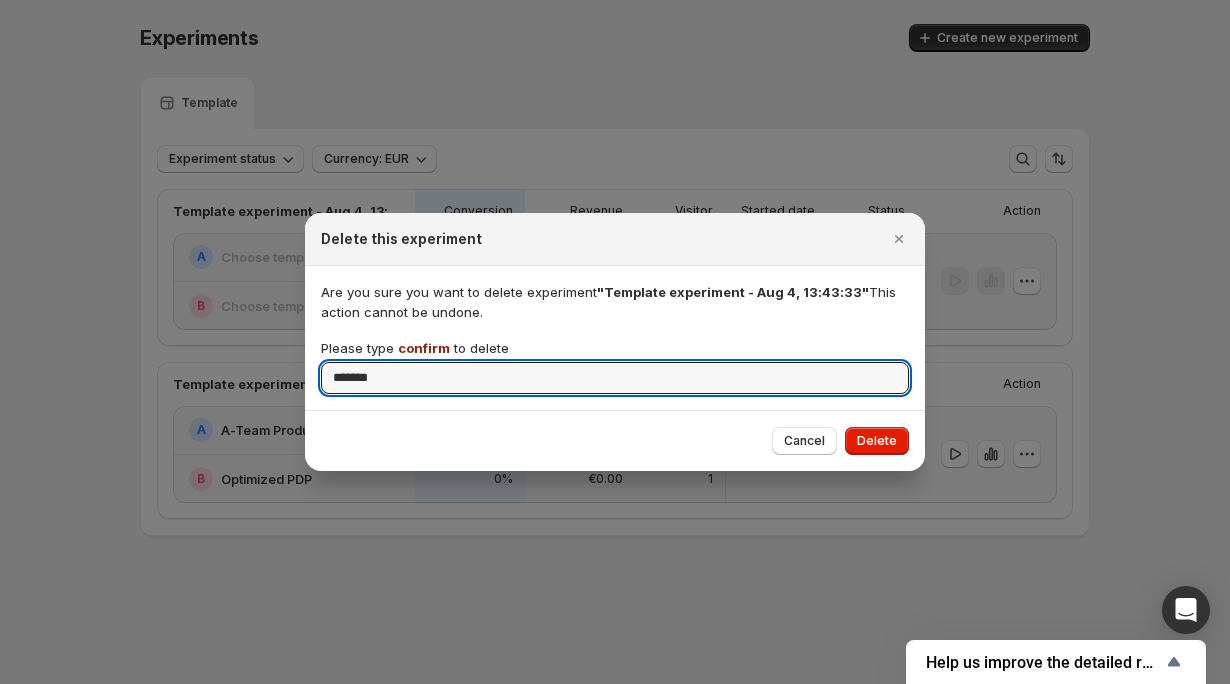 type on "*******" 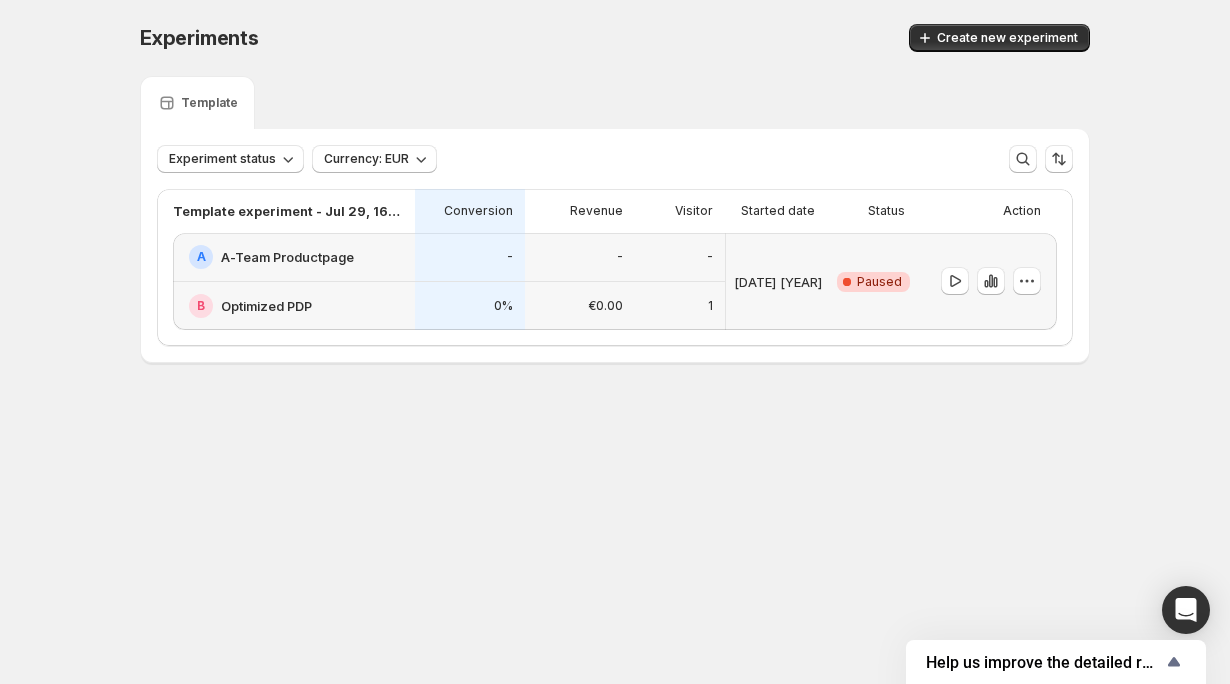 click on "Critical Complete Paused" at bounding box center (873, 281) 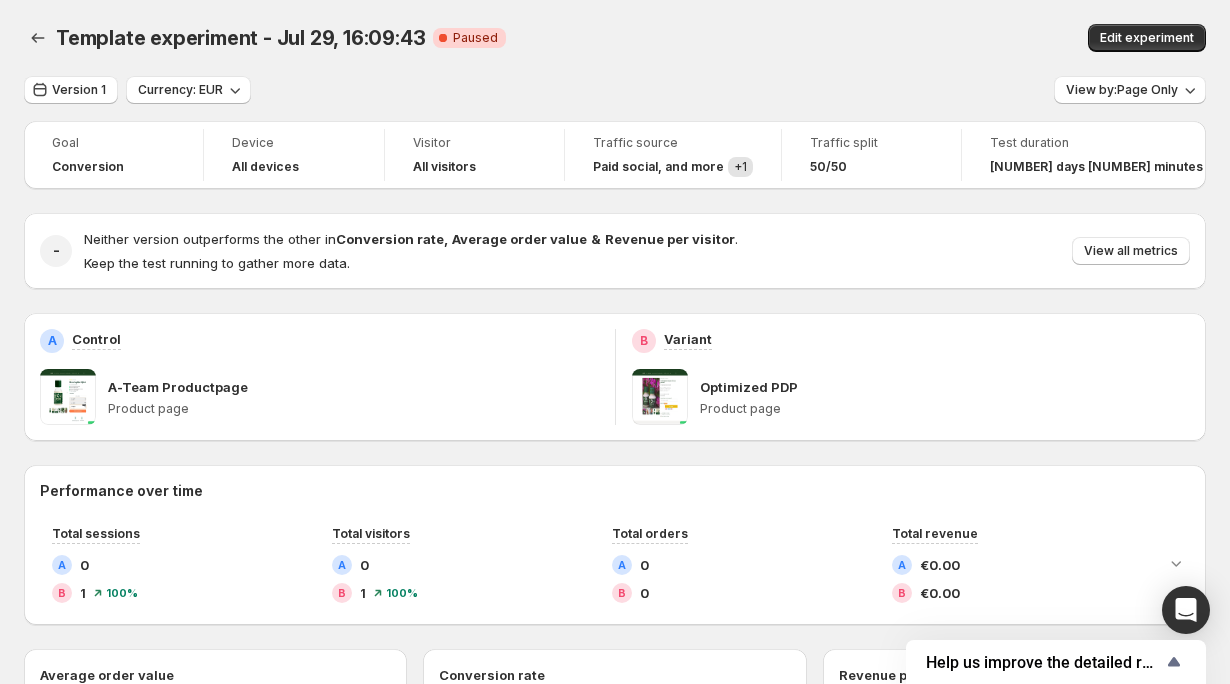 scroll, scrollTop: 14, scrollLeft: 0, axis: vertical 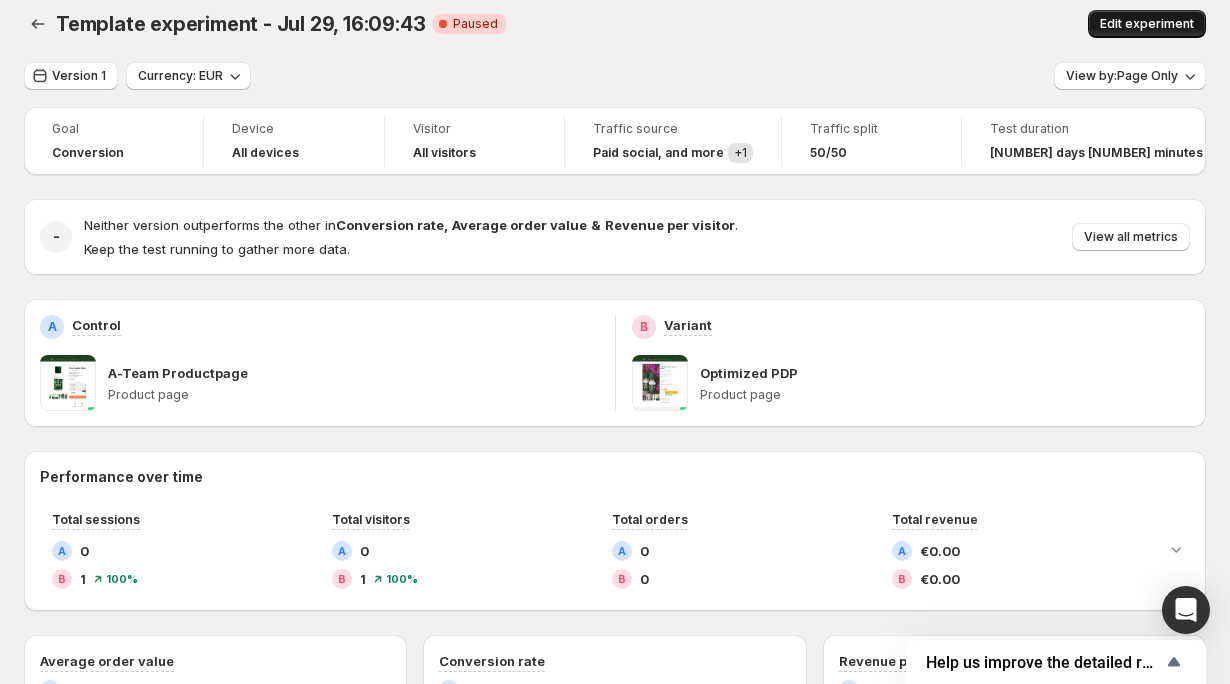 click on "Edit experiment" at bounding box center [1147, 24] 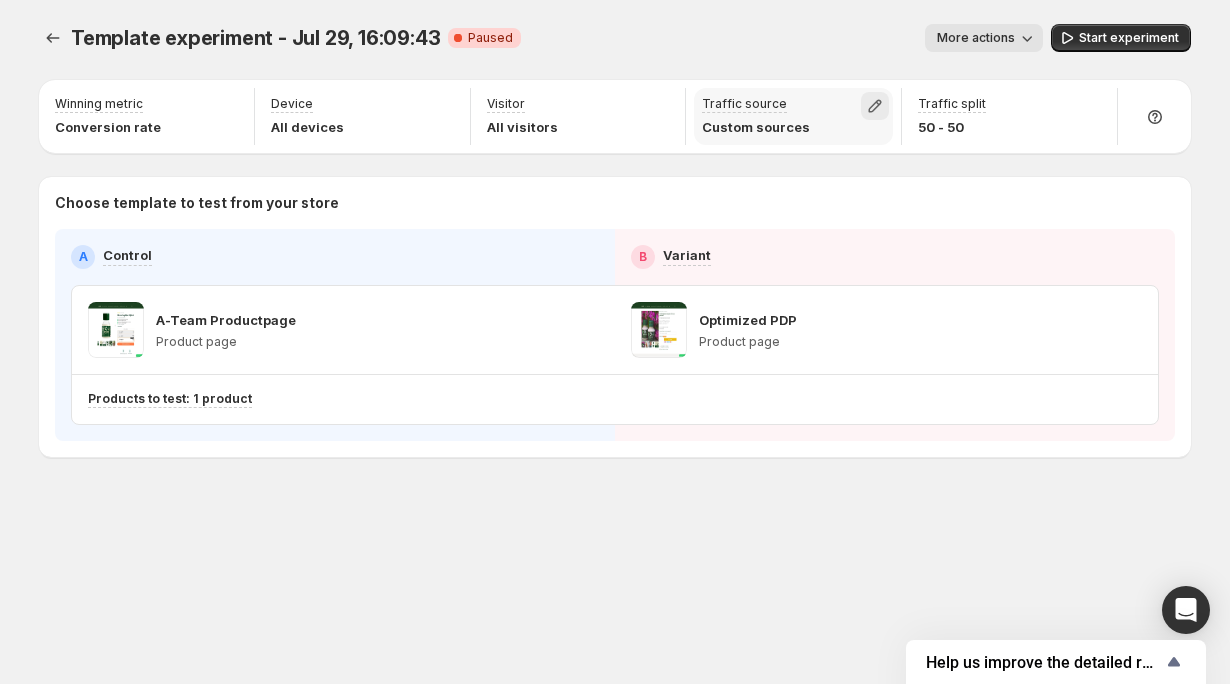 click 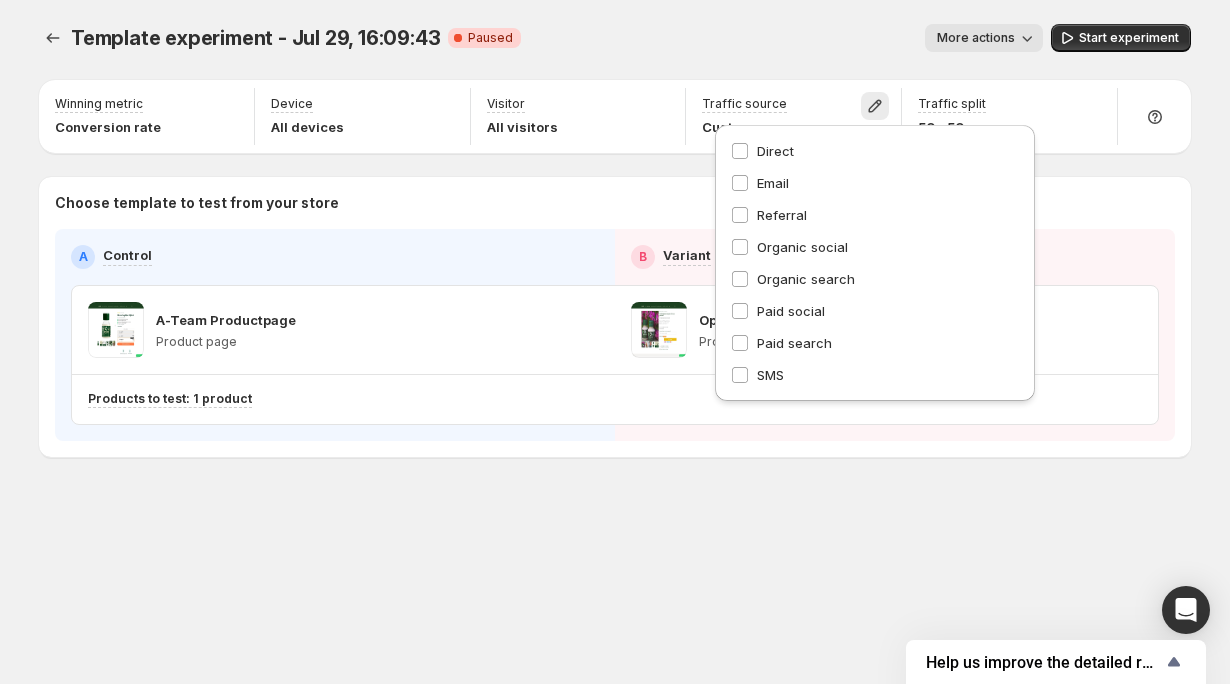 click on "Direct Email Referral Organic social Organic search Paid social Paid search SMS" at bounding box center [875, 263] 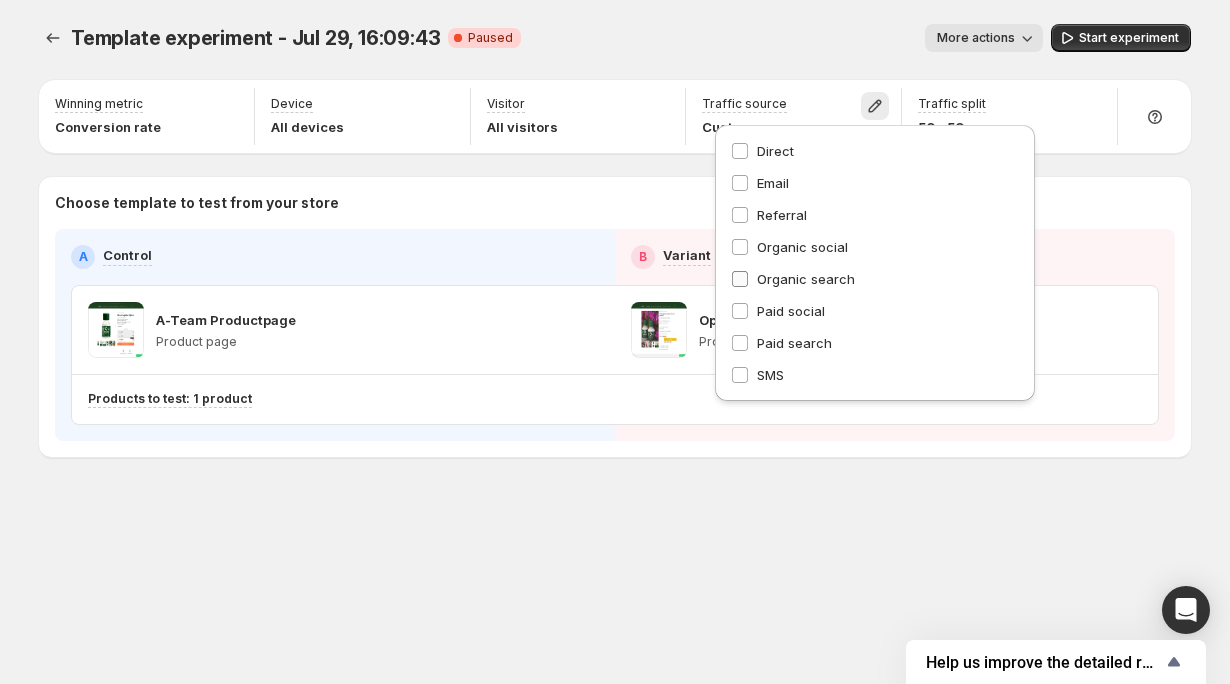 click on "Organic search" at bounding box center (806, 279) 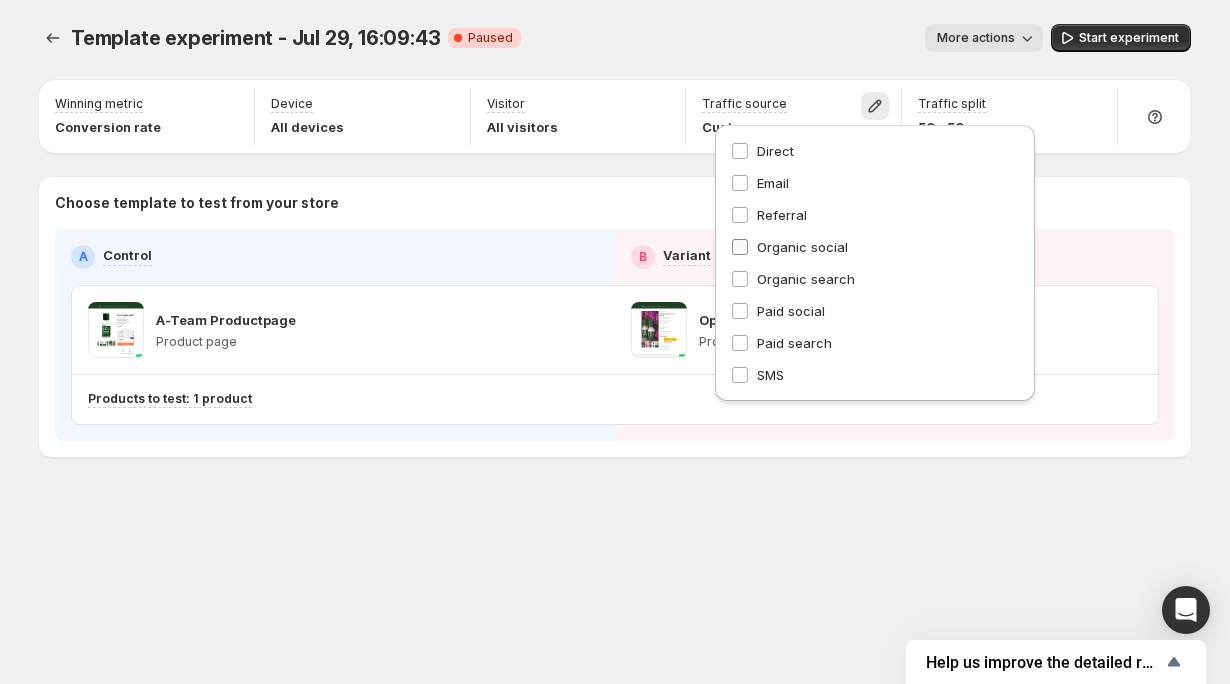 click on "Organic social" at bounding box center (802, 247) 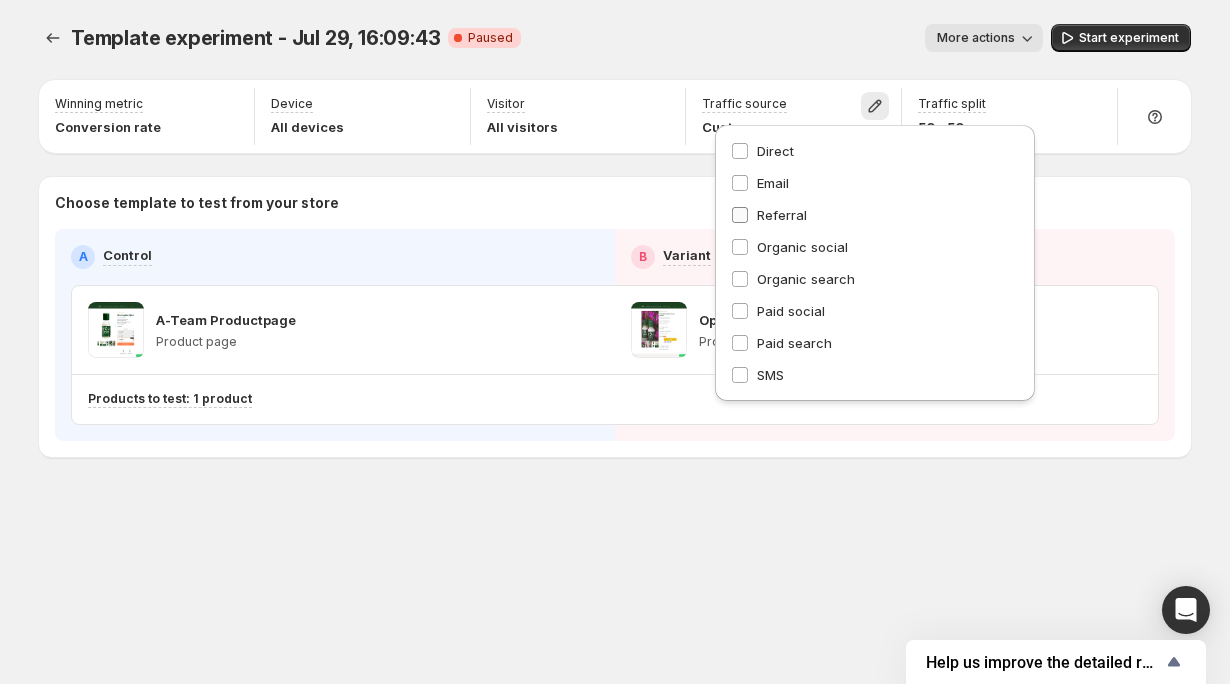 click on "Referral" at bounding box center [782, 215] 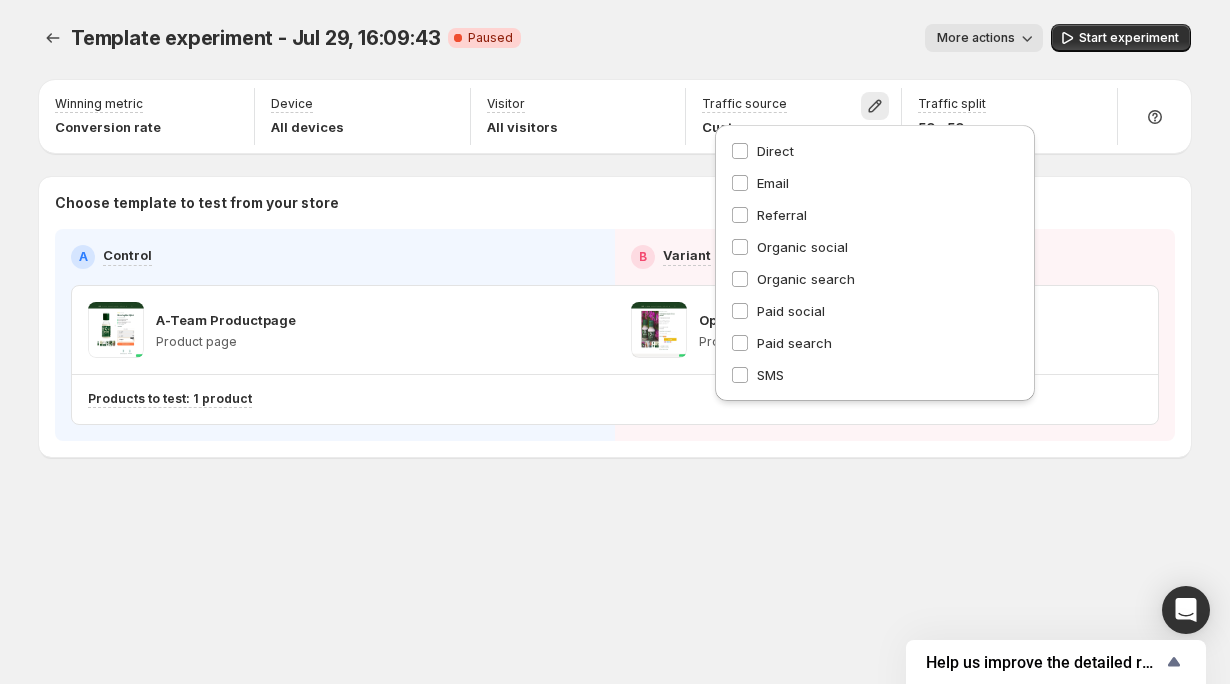 click on "Direct Email Referral Organic social Organic search Paid social Paid search SMS" at bounding box center (875, 263) 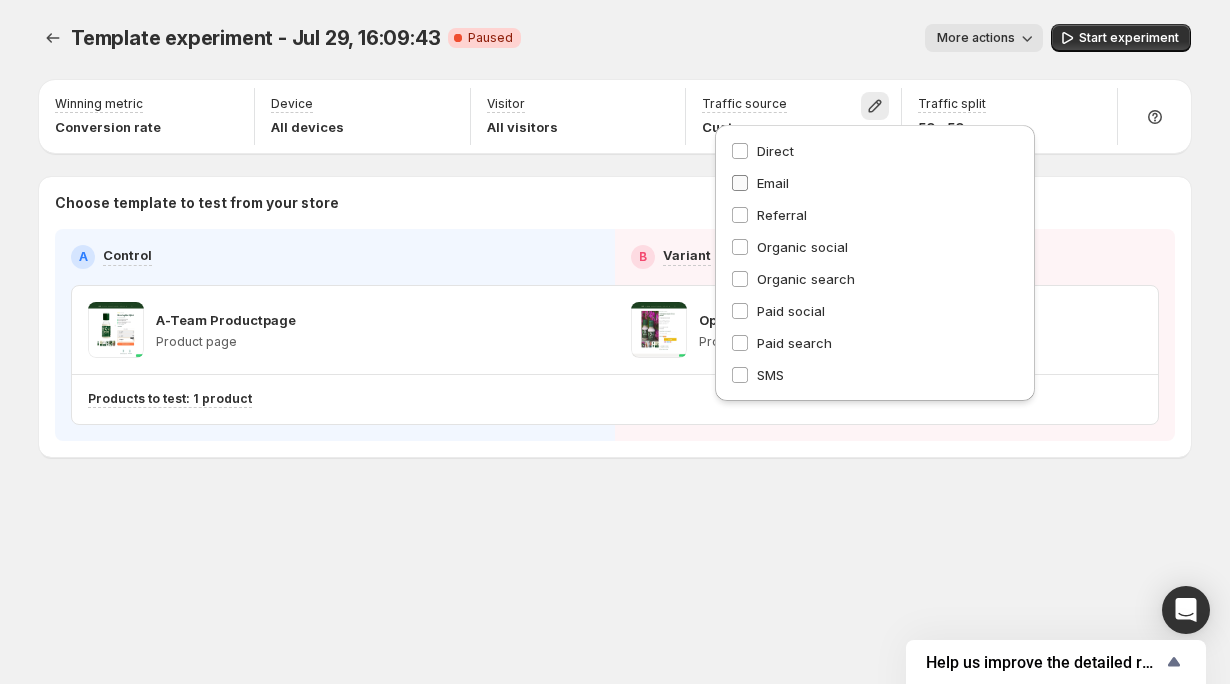 click on "Email" at bounding box center [773, 183] 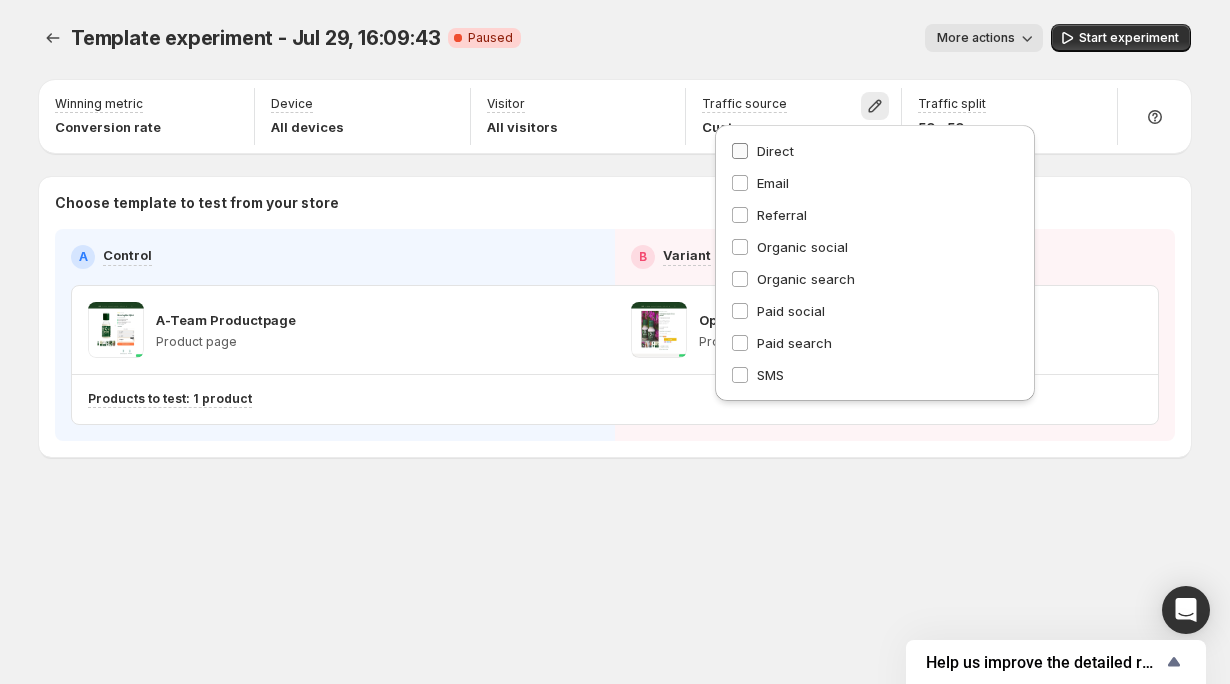 click on "Direct" at bounding box center [775, 151] 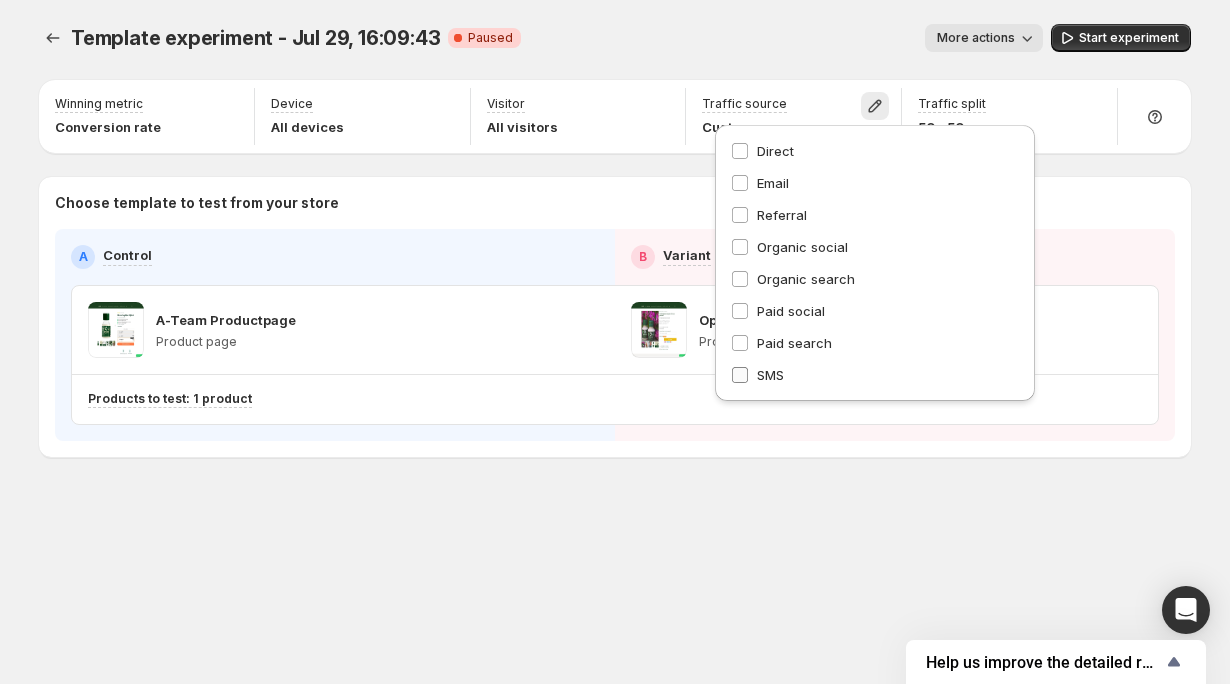 click on "SMS" at bounding box center (770, 375) 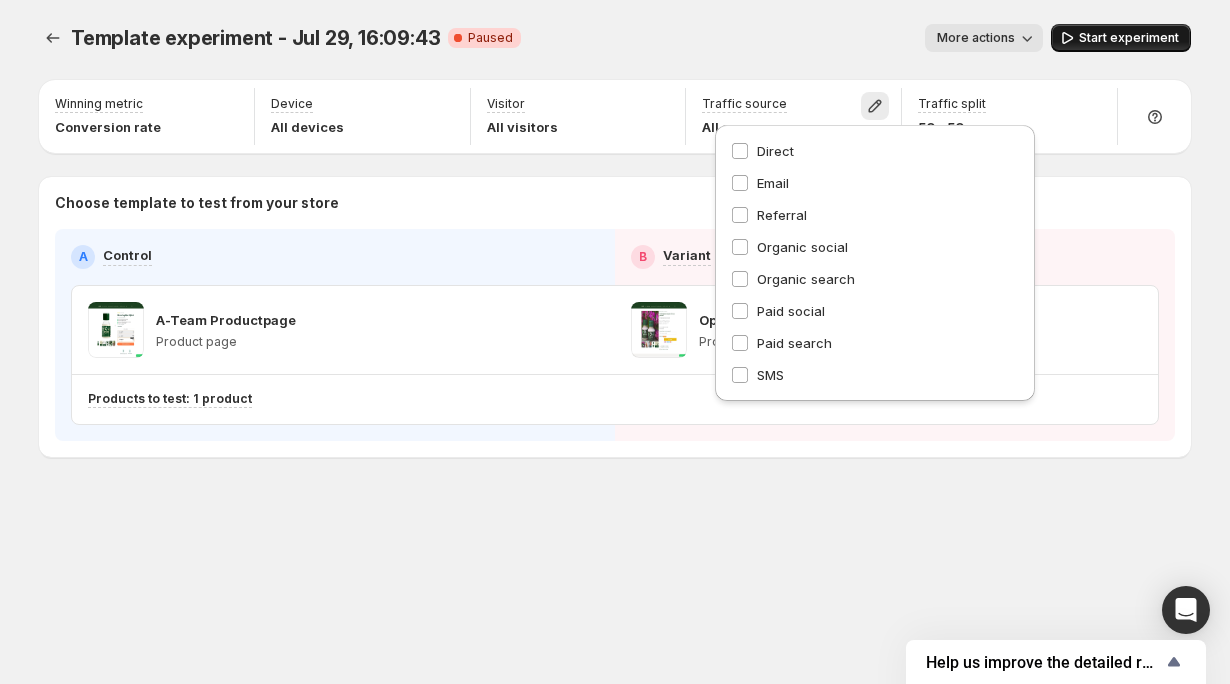click on "Start experiment" at bounding box center (1129, 38) 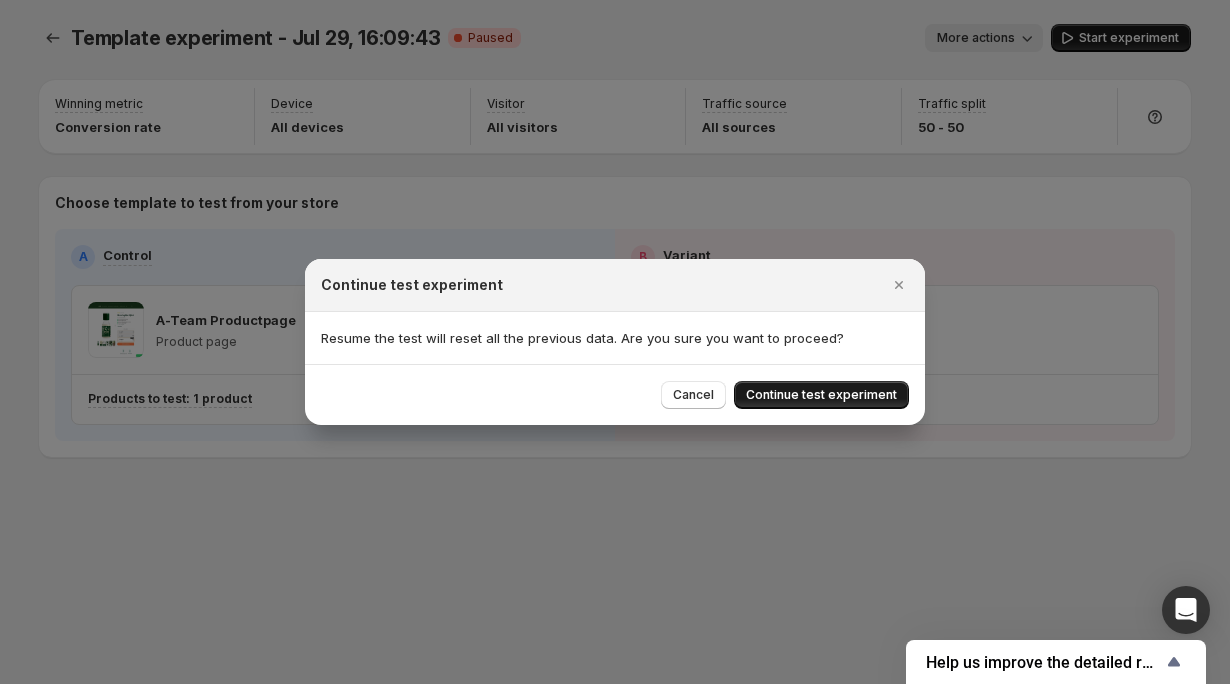 click on "Continue test experiment" at bounding box center (821, 395) 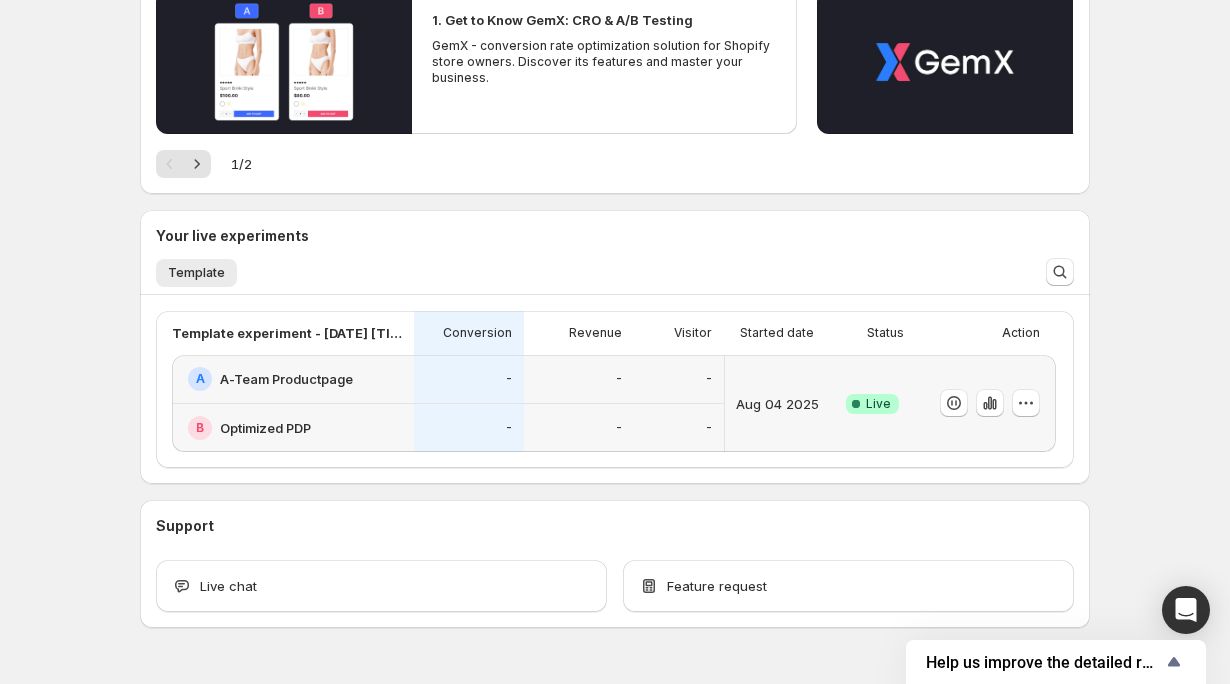 scroll, scrollTop: 298, scrollLeft: 0, axis: vertical 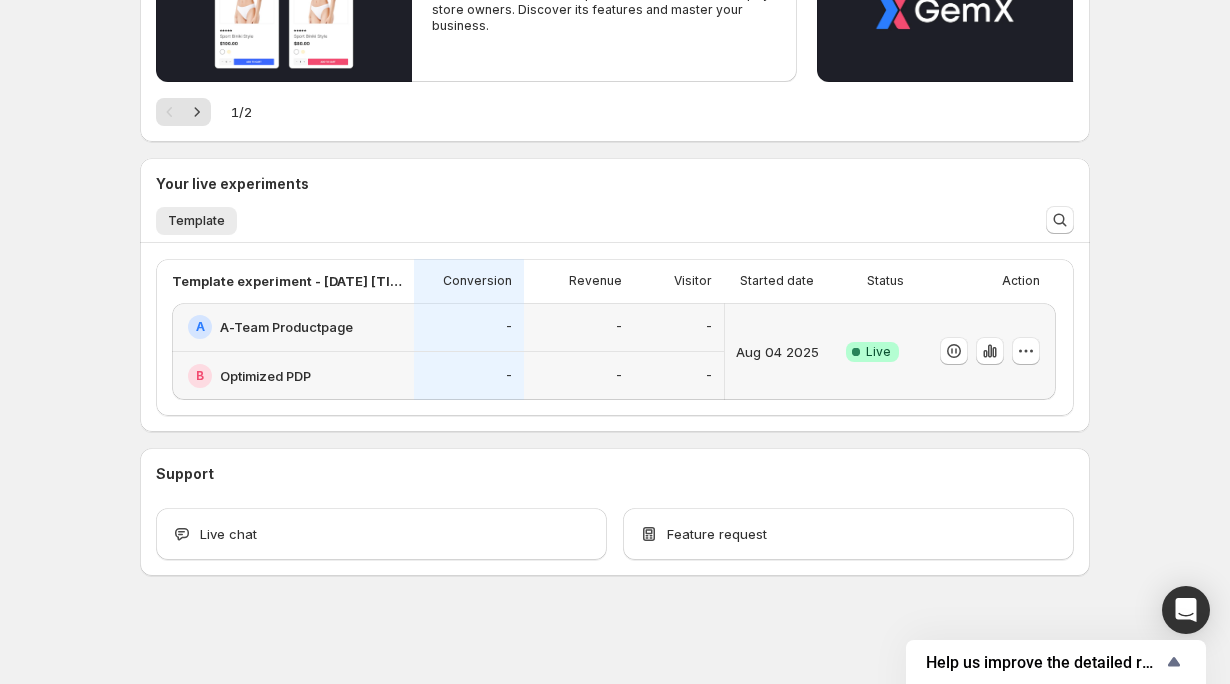 click on "-" at bounding box center (679, 327) 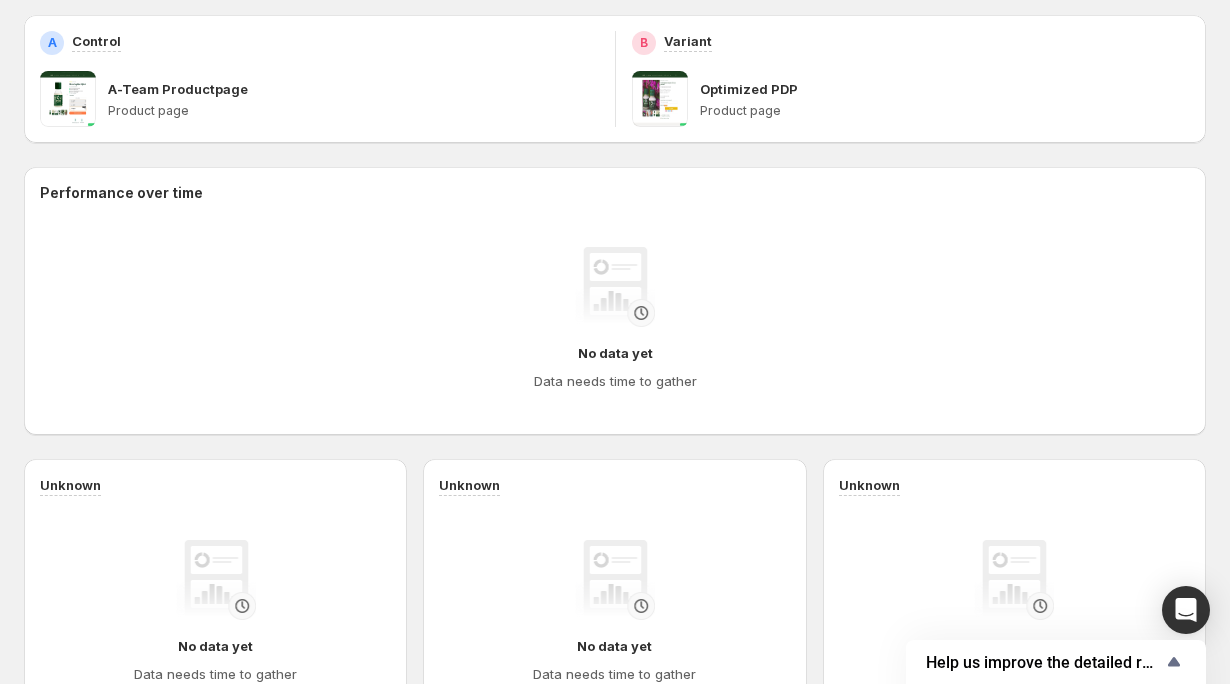 scroll, scrollTop: 0, scrollLeft: 0, axis: both 